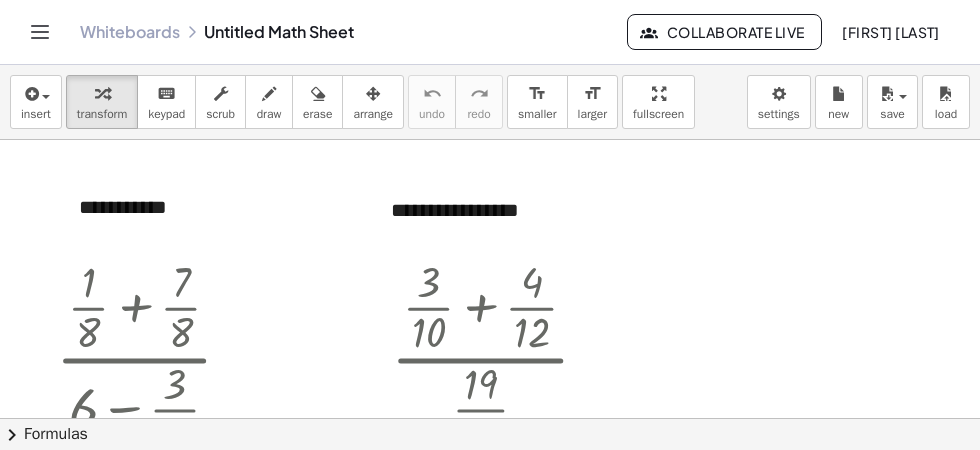 scroll, scrollTop: 0, scrollLeft: 0, axis: both 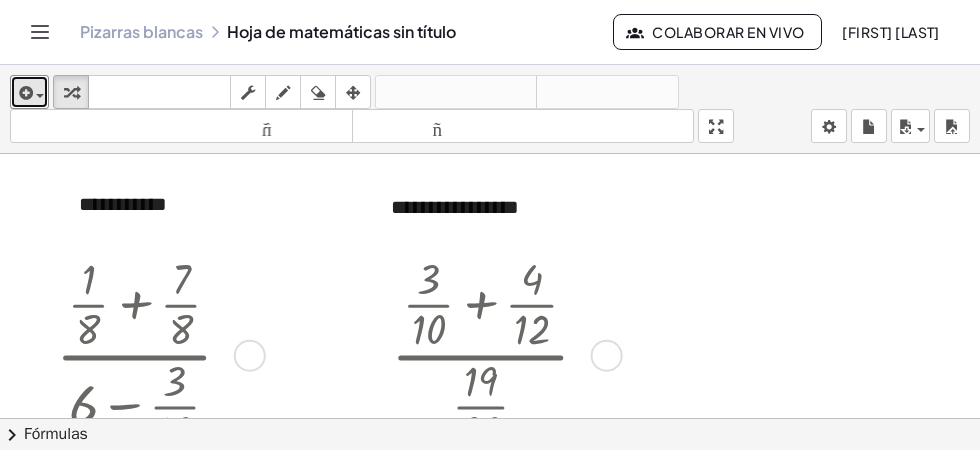 click at bounding box center (29, 92) 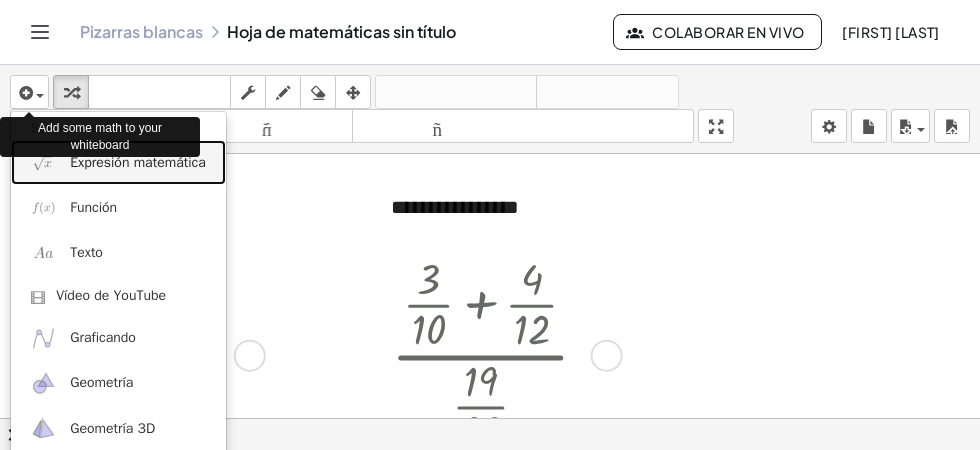 click on "Expresión matemática" at bounding box center (118, 162) 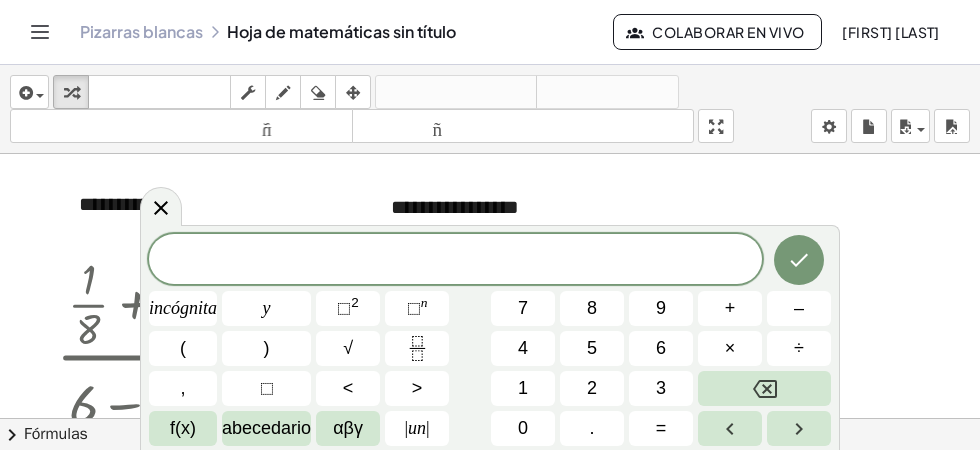 click at bounding box center [417, 348] 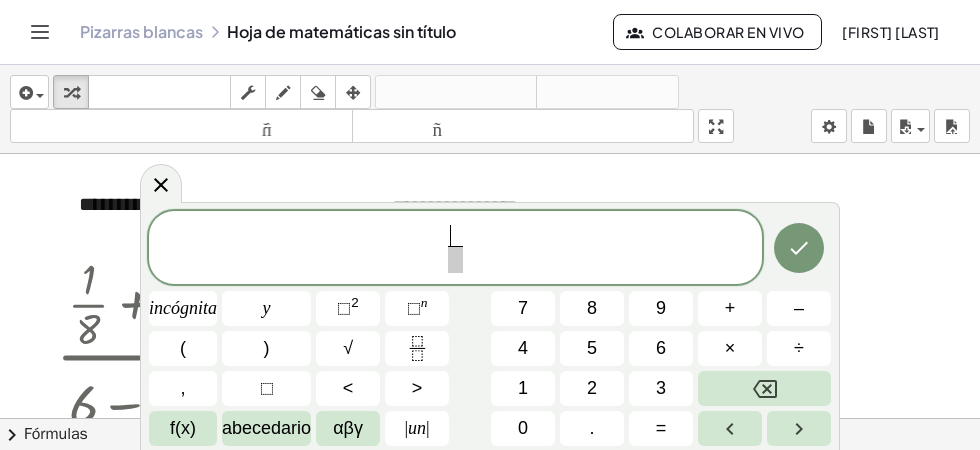 click at bounding box center (417, 348) 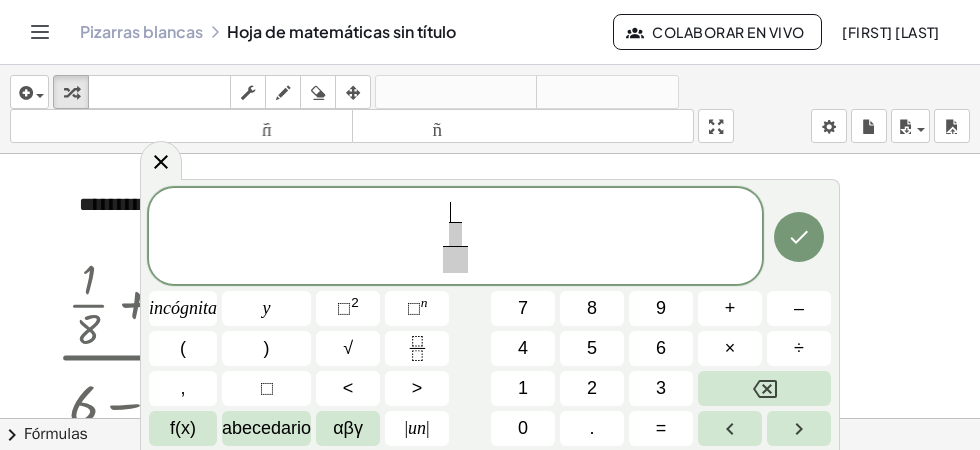 click on "9" at bounding box center (661, 308) 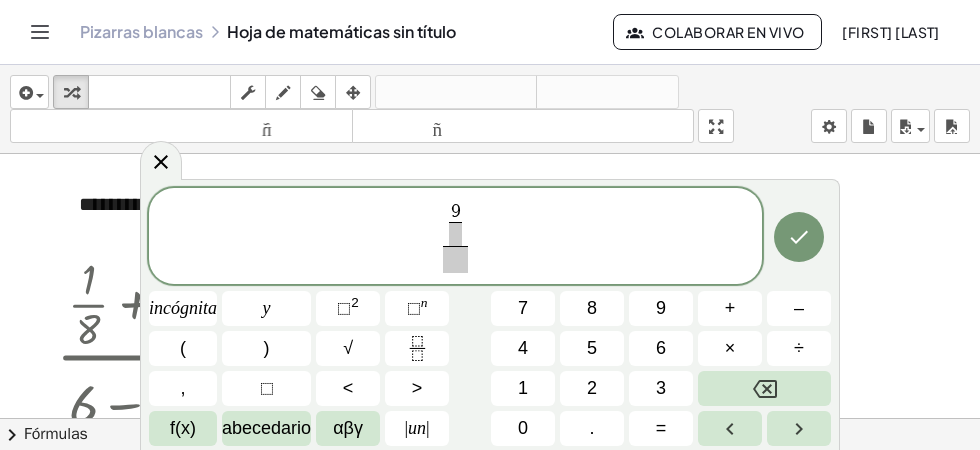click on "9 ​ ​" at bounding box center [456, 224] 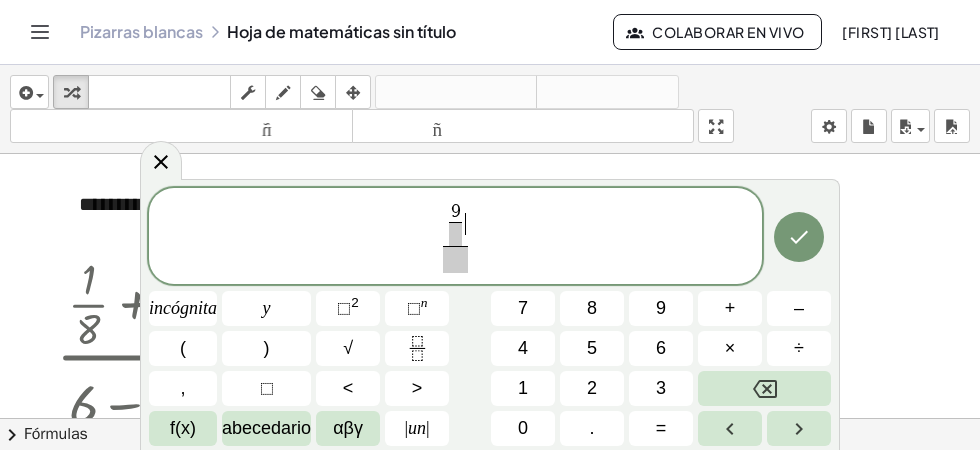click on "9 ​ ​" at bounding box center (456, 224) 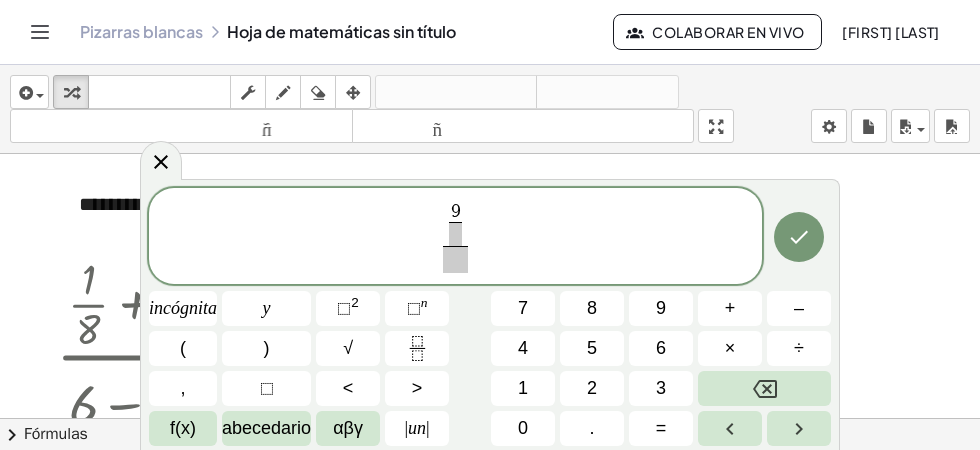 click at bounding box center [456, 234] 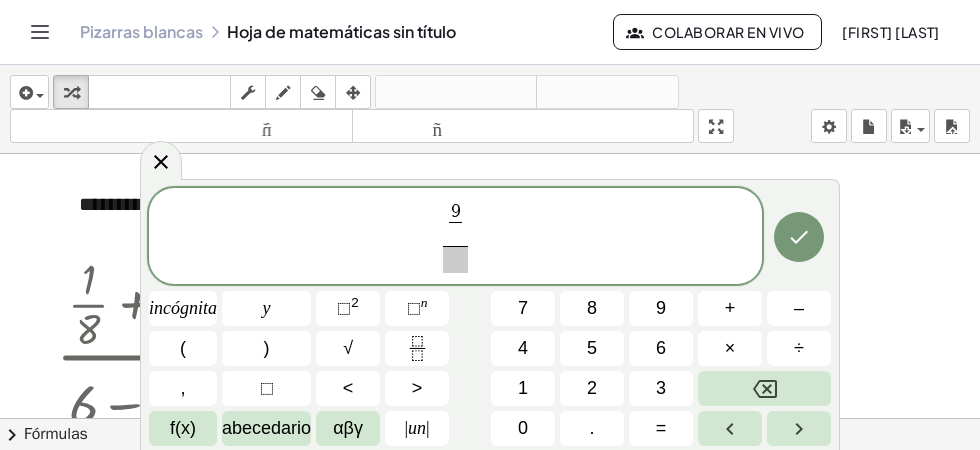 click on "1" at bounding box center (523, 388) 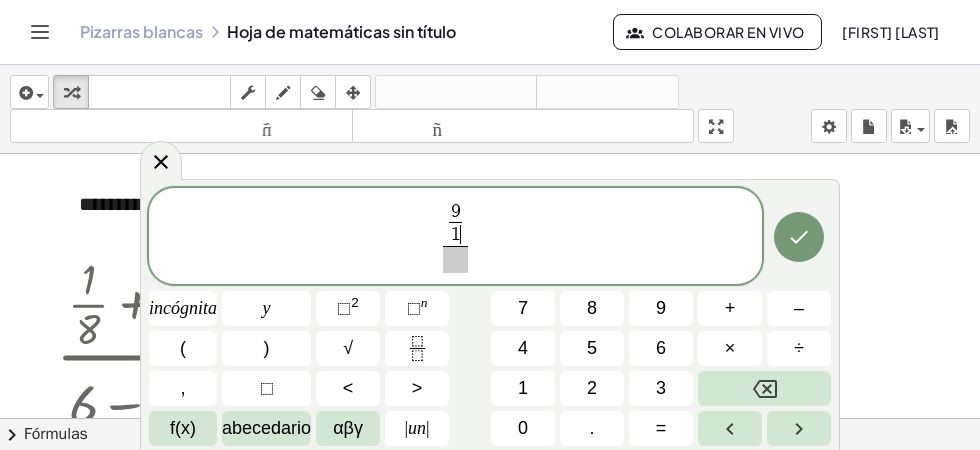 click on "6" at bounding box center [661, 348] 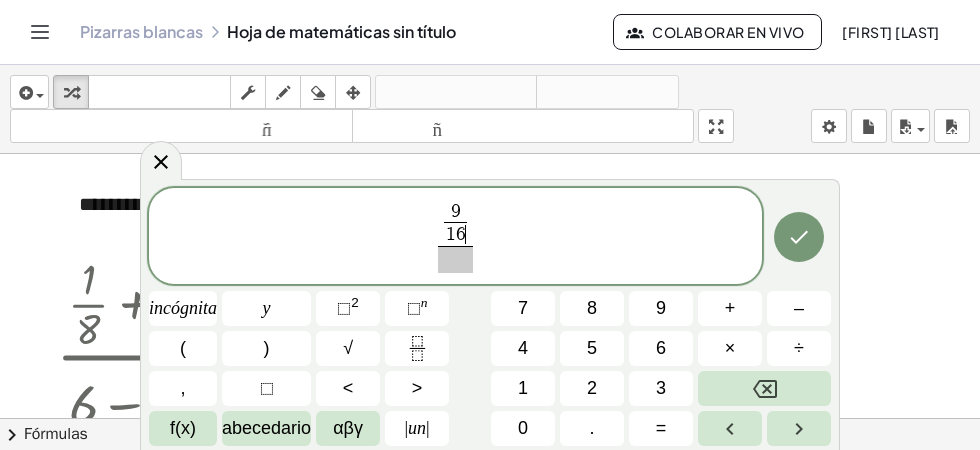 click on "9 1 6 ​ ​ ​" at bounding box center (455, 237) 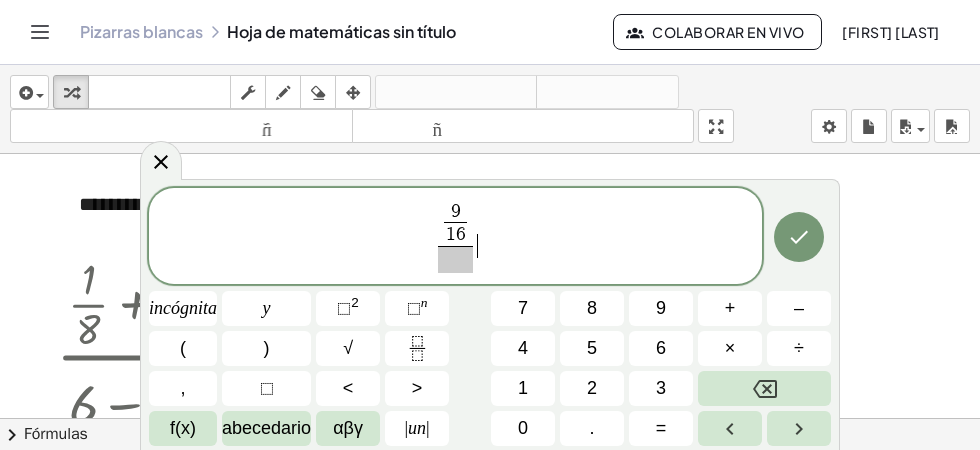 click on "9 1 6 ​ ​ ​" at bounding box center (455, 237) 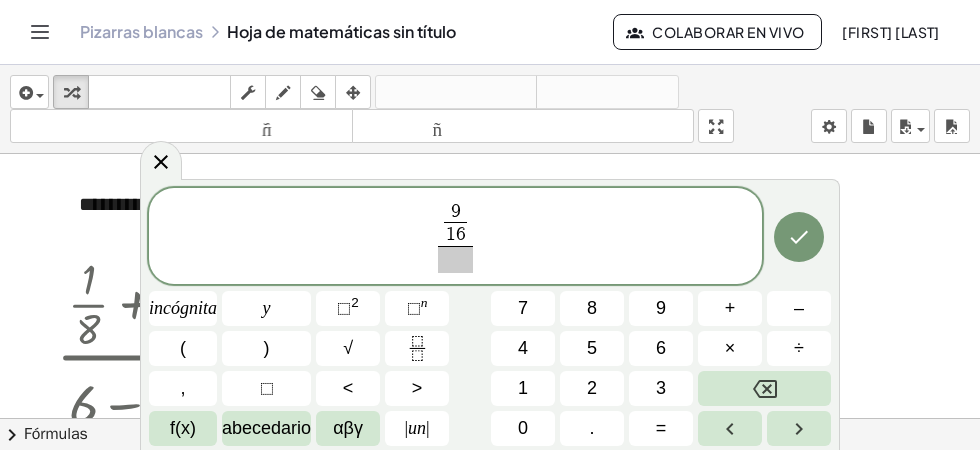 click on "9 1 6 ​" at bounding box center (456, 224) 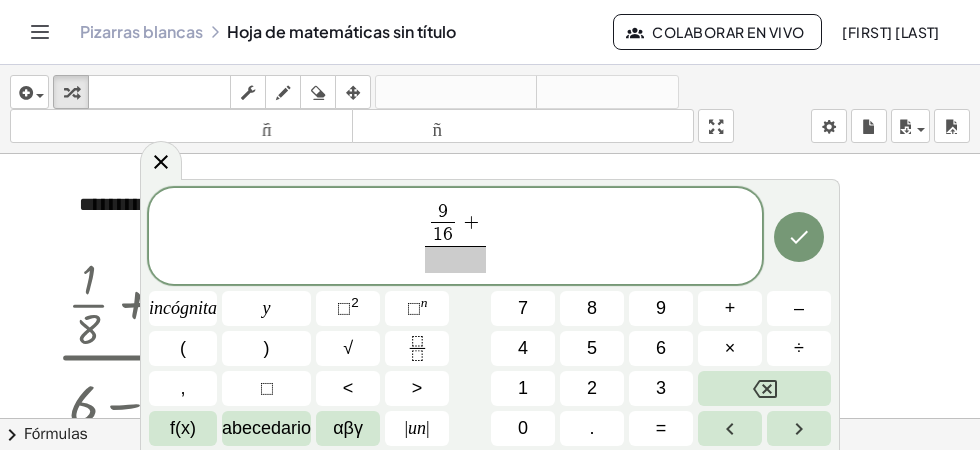 click 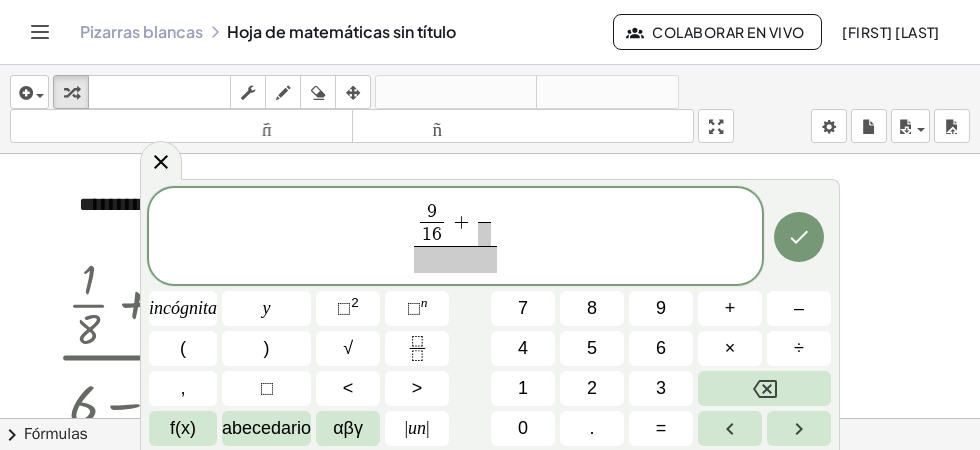 click on "7" at bounding box center (523, 308) 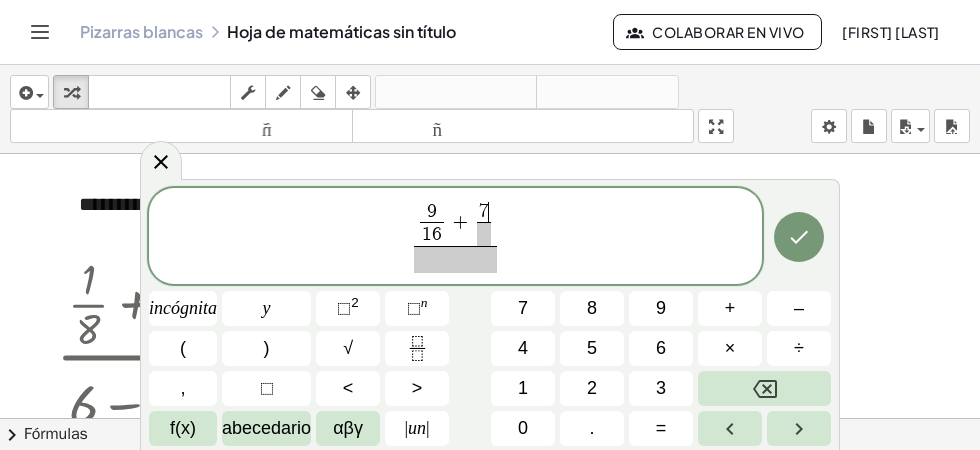 click at bounding box center (484, 234) 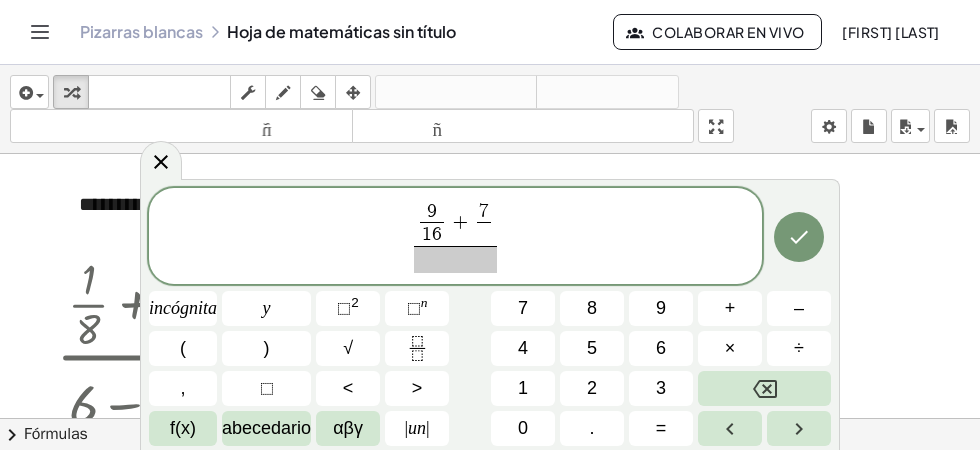 click on "3" at bounding box center [661, 388] 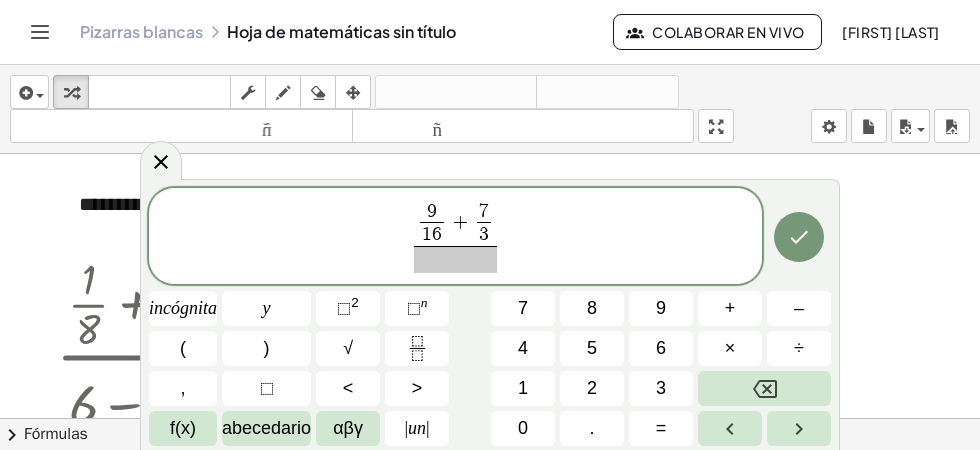 click at bounding box center (455, 259) 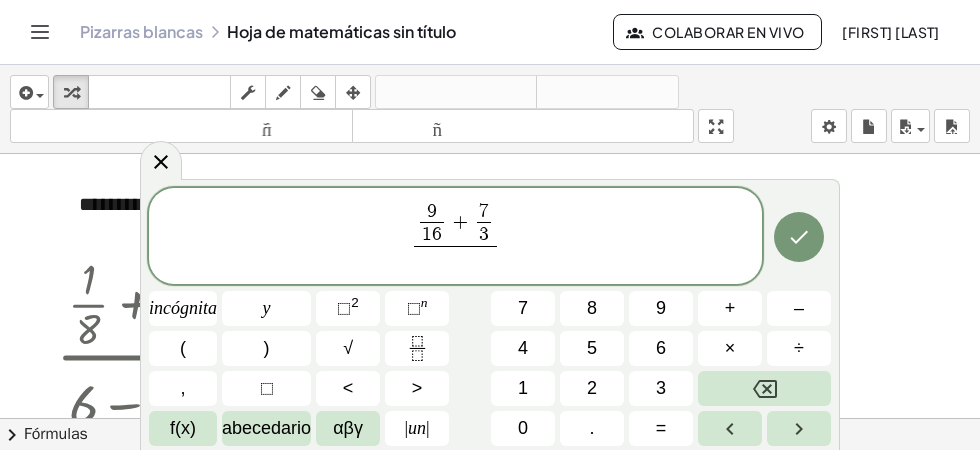 click at bounding box center (417, 348) 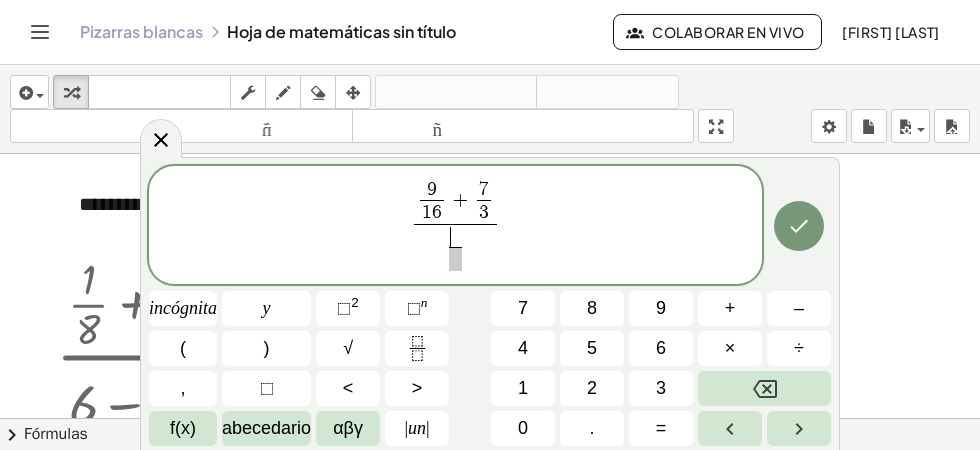 click on "1" at bounding box center (523, 388) 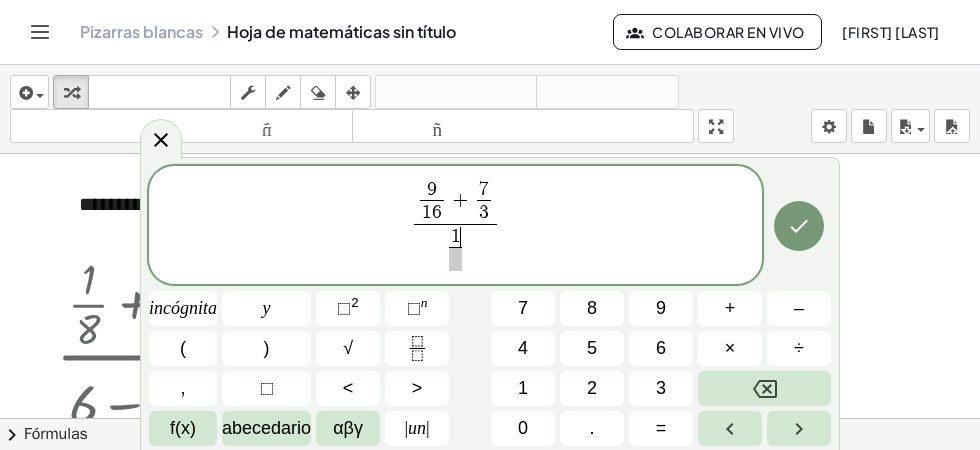 click on "3" at bounding box center (661, 388) 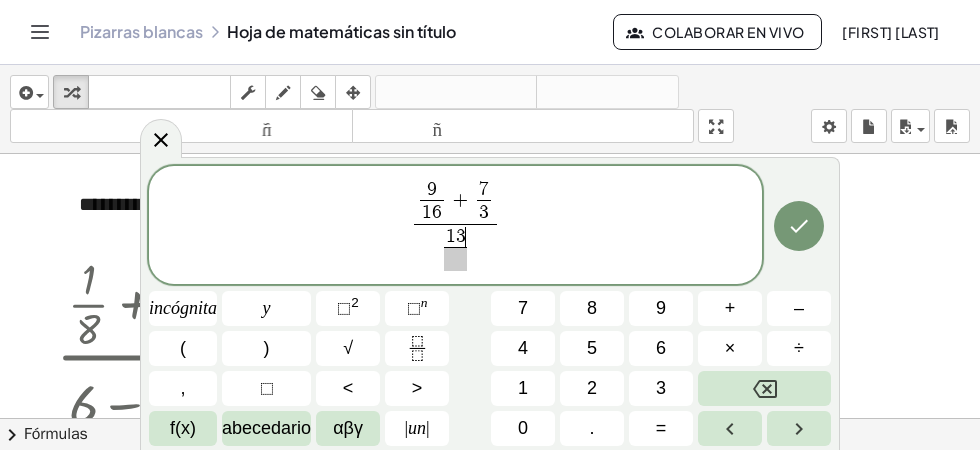 click on "8" at bounding box center [592, 308] 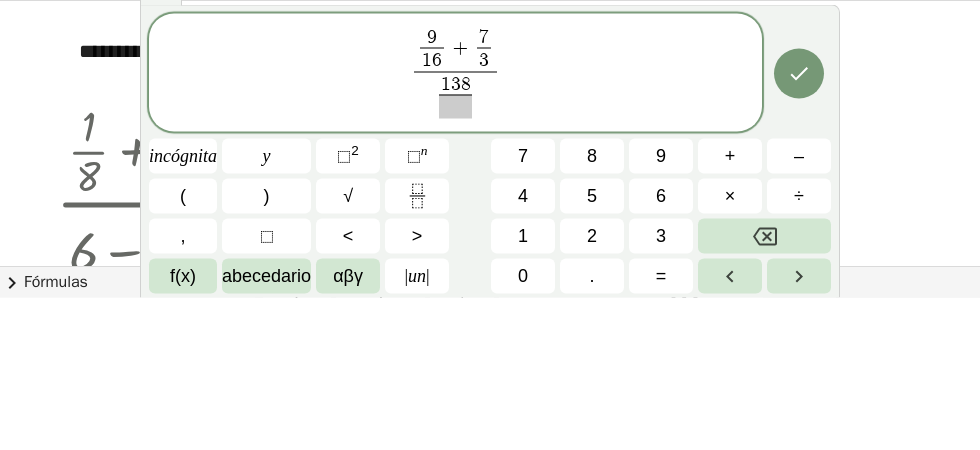 click on "1 3 8 ​ ​" at bounding box center [455, 248] 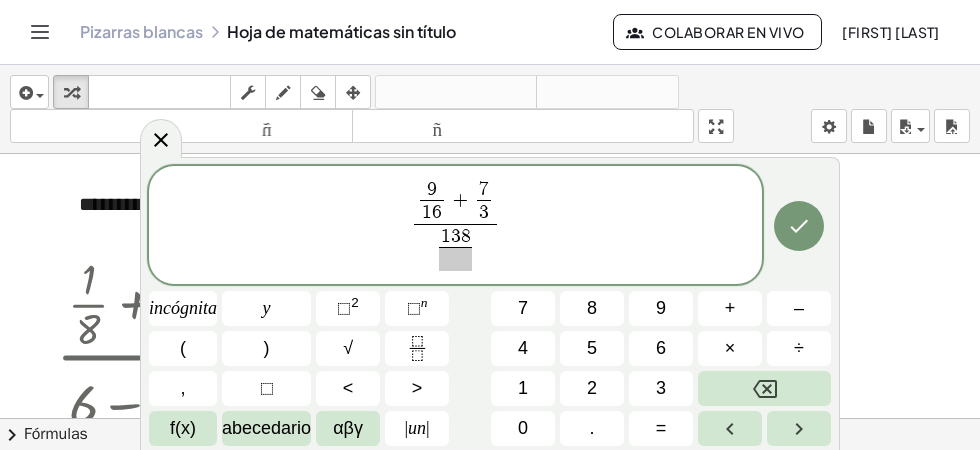 click at bounding box center [764, 388] 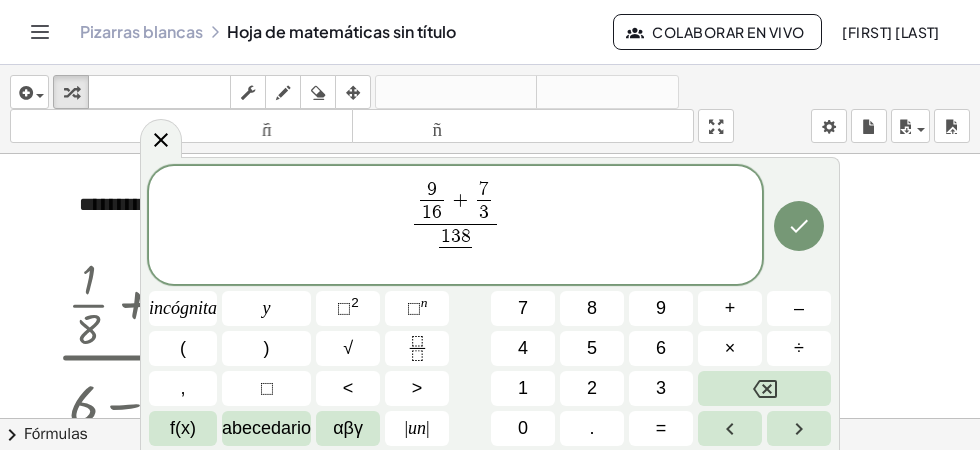 click on "1 3 8" at bounding box center [456, 236] 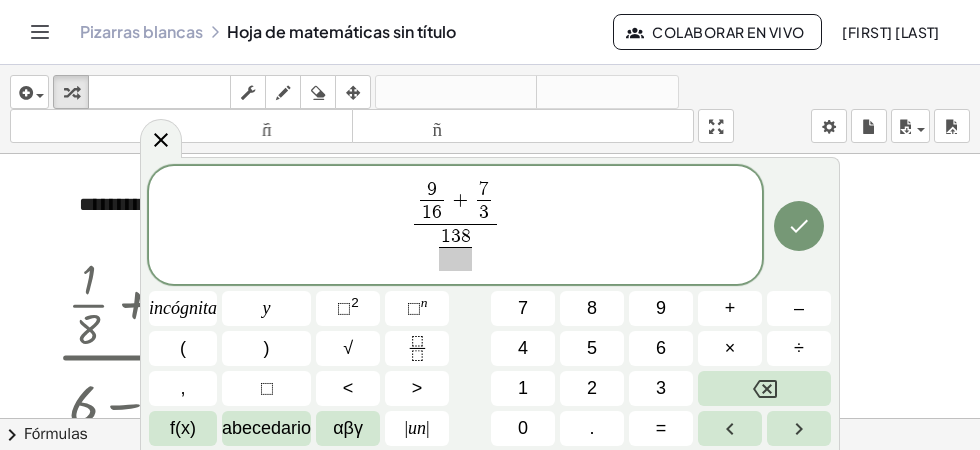 click at bounding box center [764, 388] 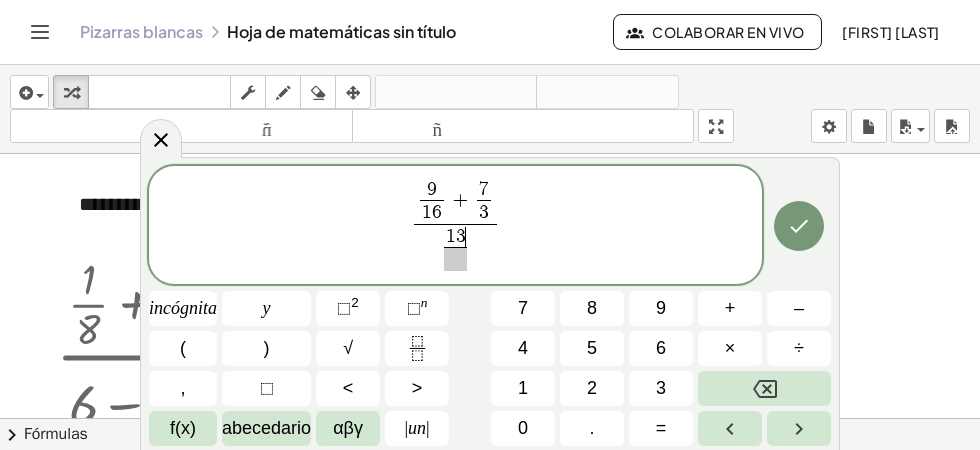click on "9" at bounding box center (661, 308) 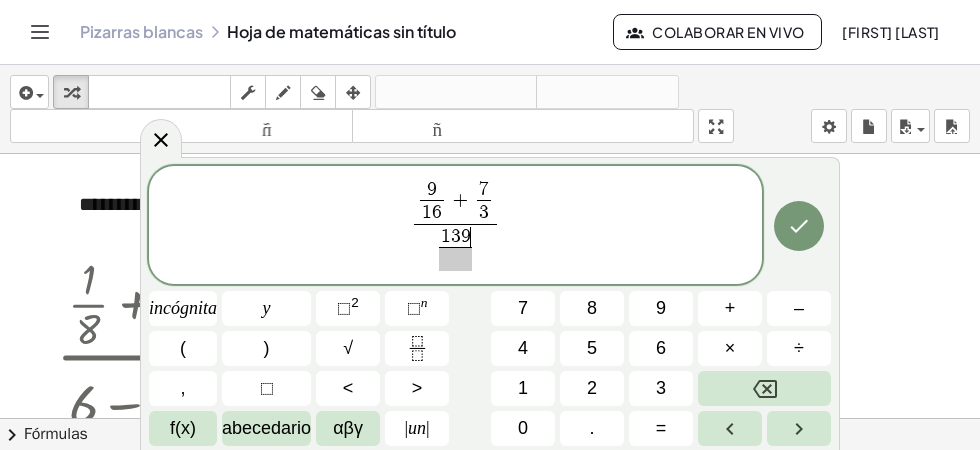 click at bounding box center [456, 259] 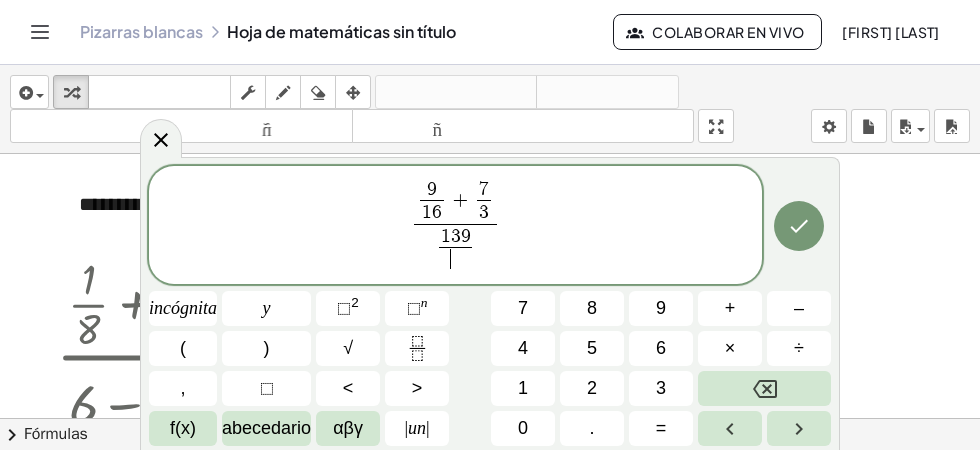 click on "4" at bounding box center (523, 348) 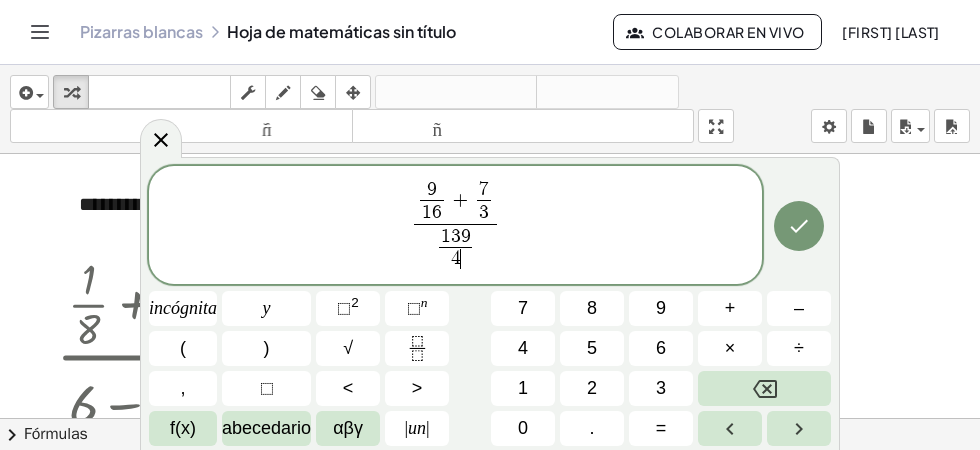 click on "8" at bounding box center [592, 308] 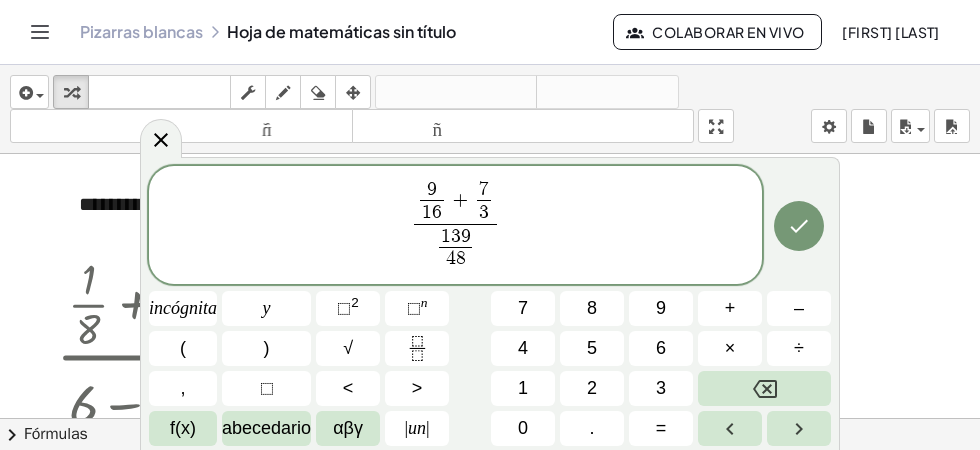 click 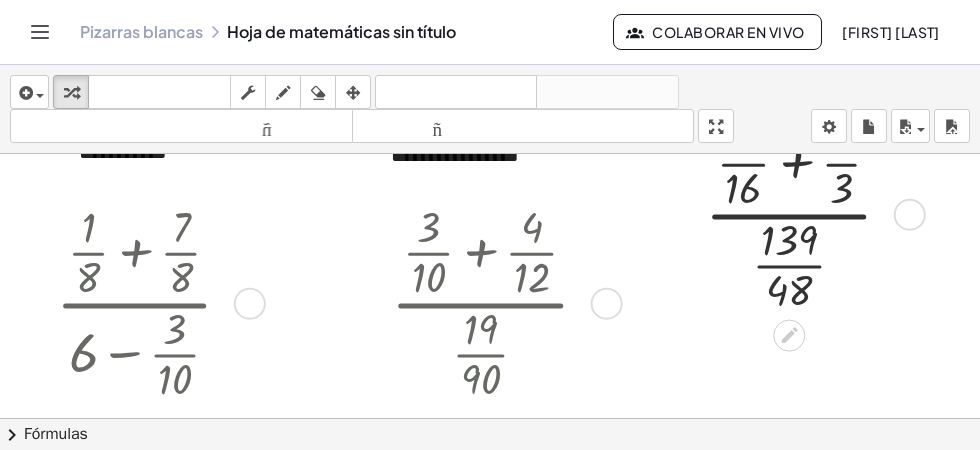 scroll, scrollTop: 38, scrollLeft: 0, axis: vertical 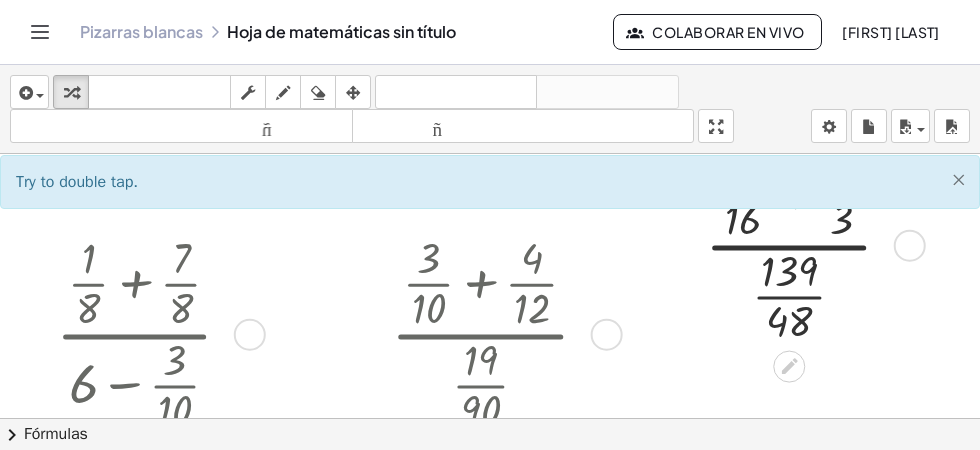click on "×" at bounding box center [958, 179] 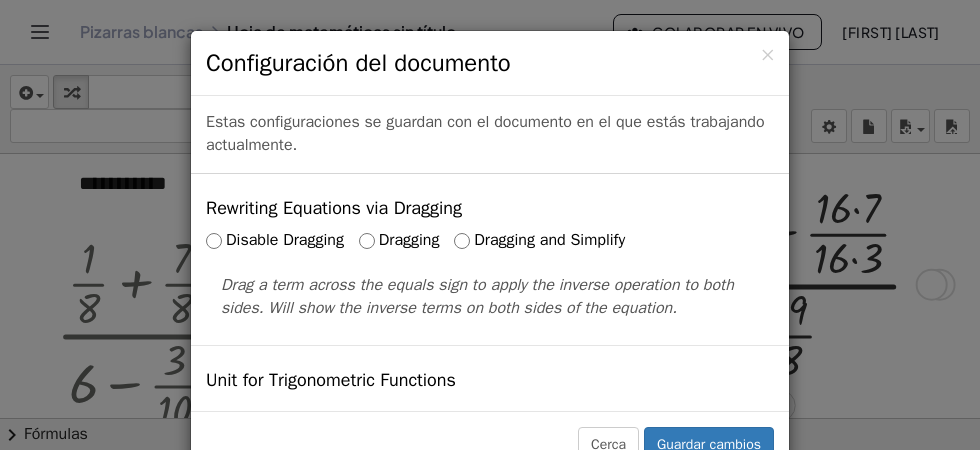 scroll, scrollTop: 0, scrollLeft: 9, axis: horizontal 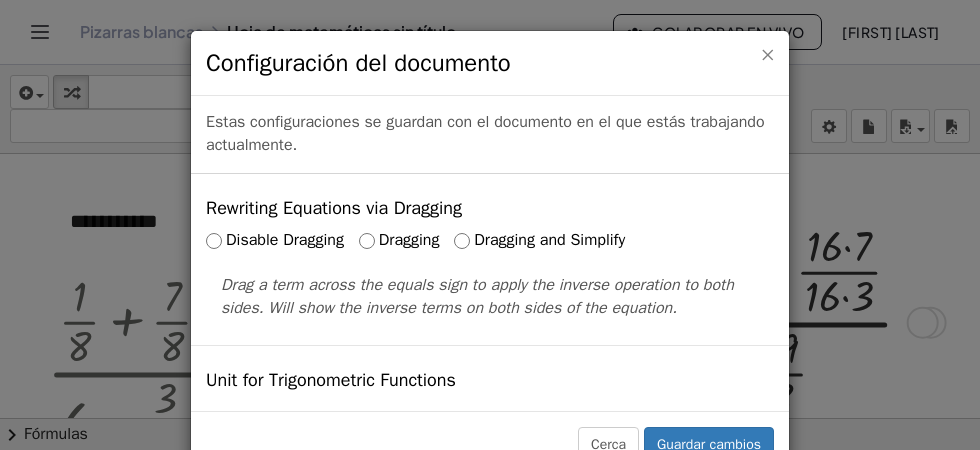 click on "×" at bounding box center [767, 54] 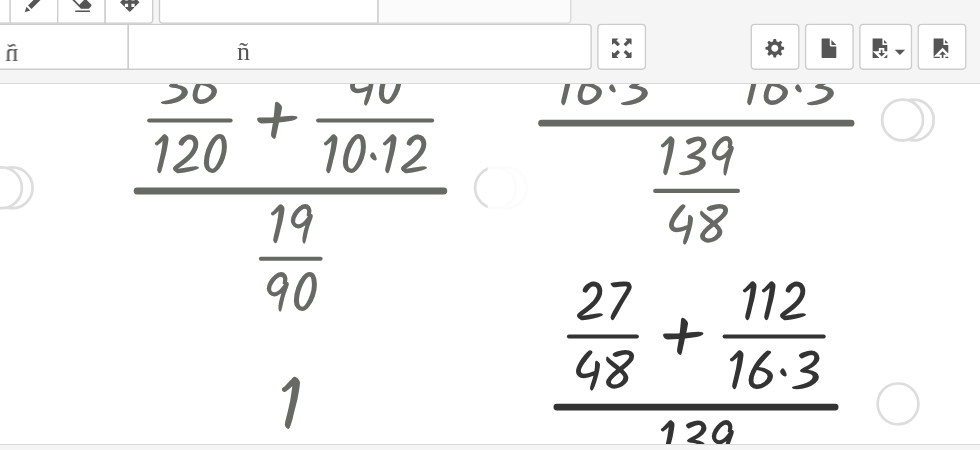 scroll, scrollTop: 385, scrollLeft: 9, axis: both 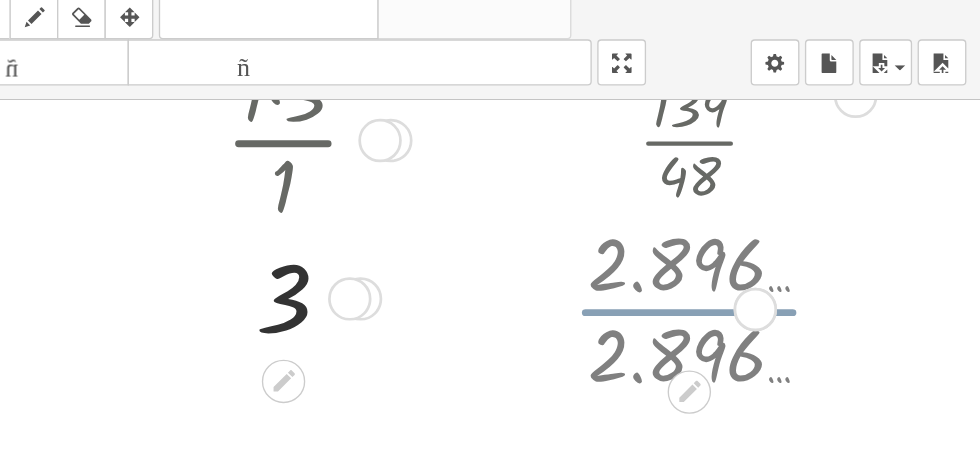 click at bounding box center (783, 306) 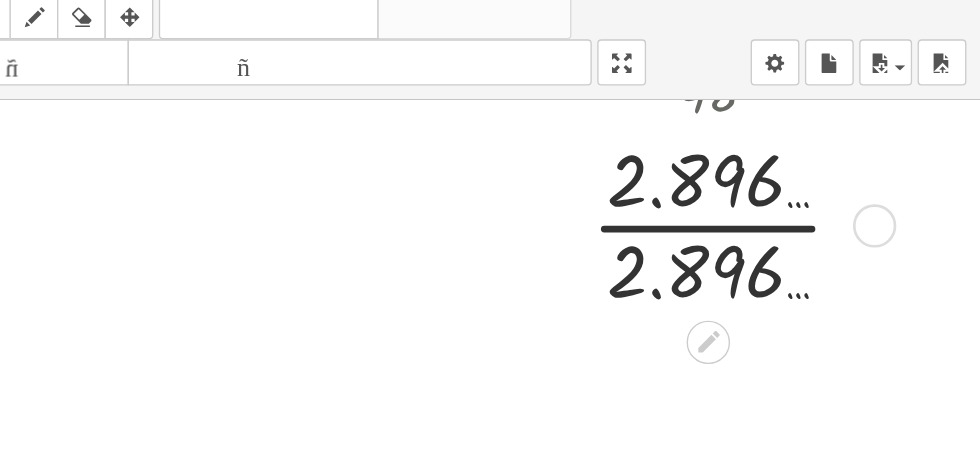 scroll, scrollTop: 1034, scrollLeft: 0, axis: vertical 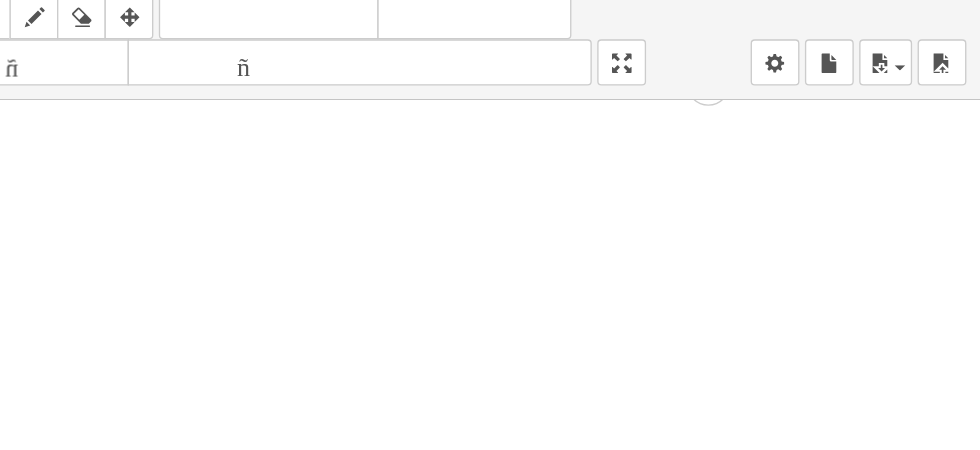 click on "deshacer" at bounding box center [456, 92] 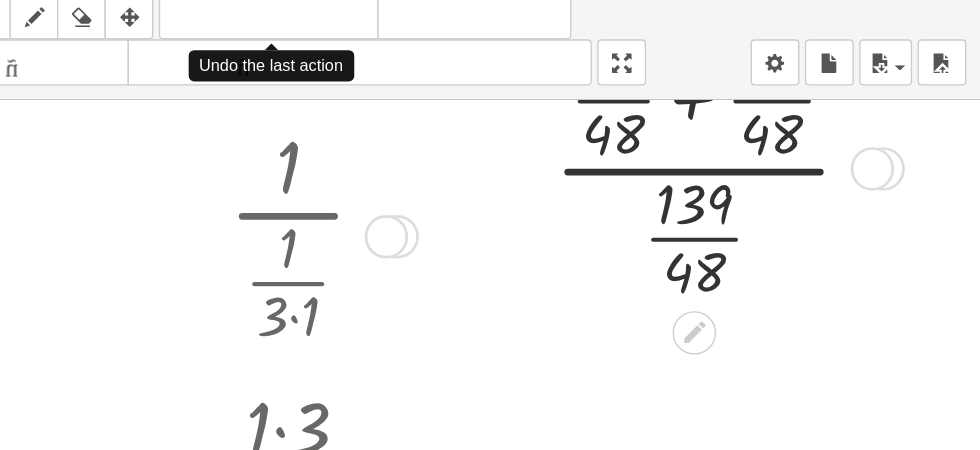 scroll, scrollTop: 394, scrollLeft: 21, axis: both 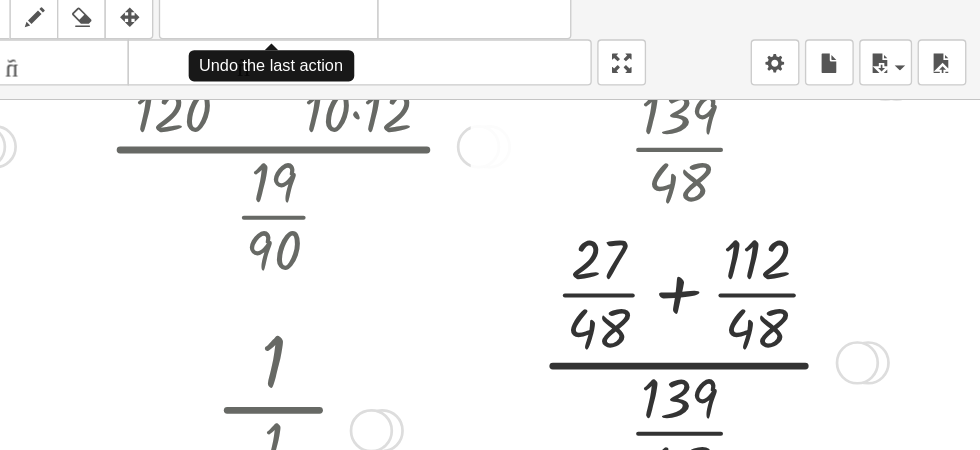 click at bounding box center [776, 135] 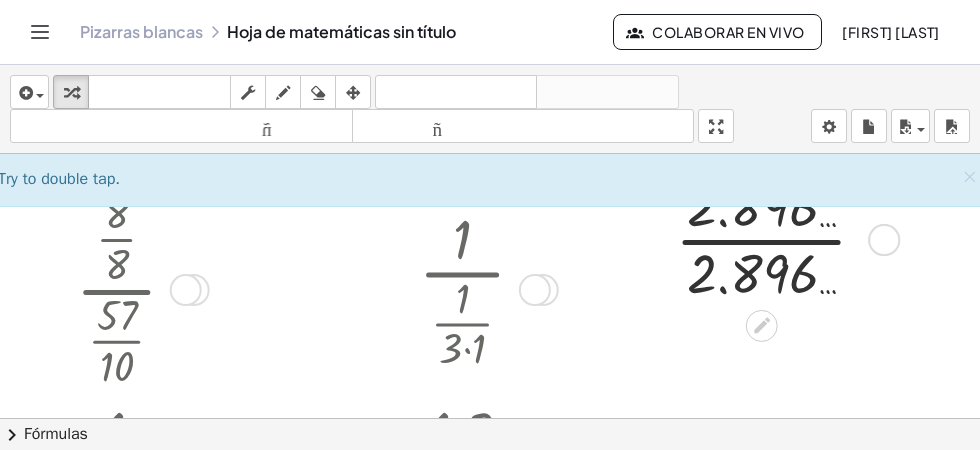 scroll, scrollTop: 499, scrollLeft: 18, axis: both 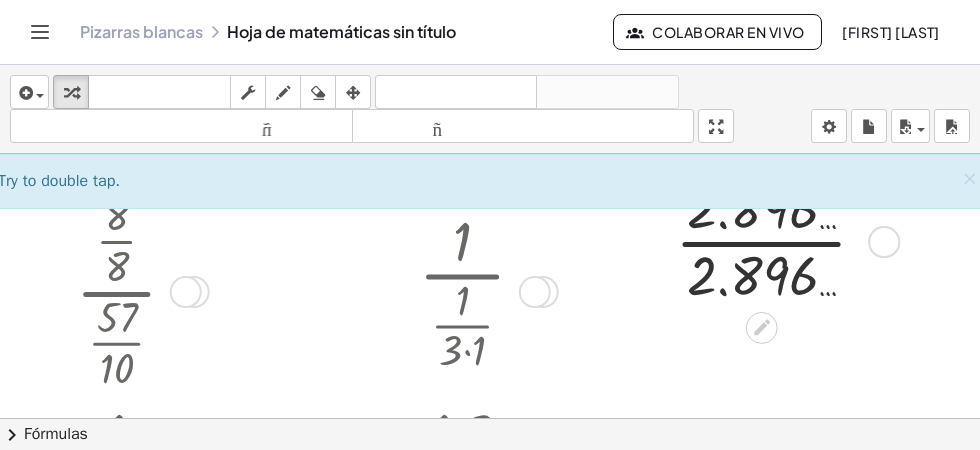 click at bounding box center (884, 242) 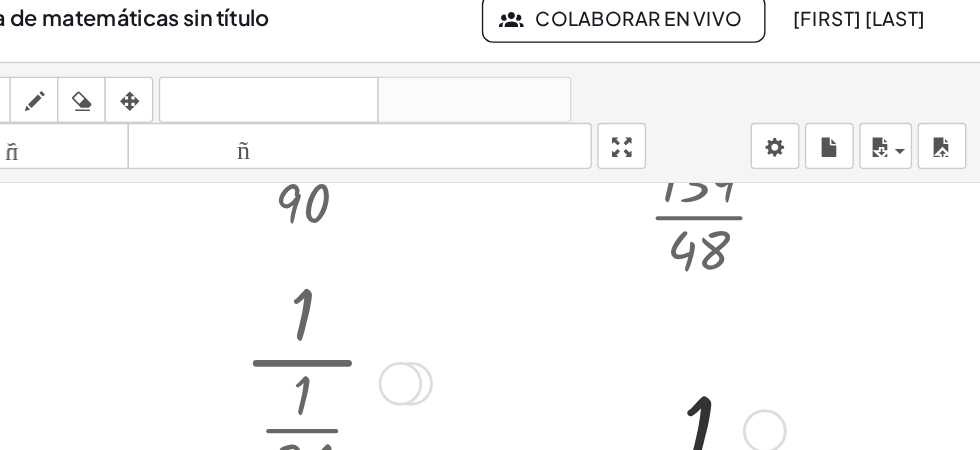 scroll, scrollTop: 568, scrollLeft: 0, axis: vertical 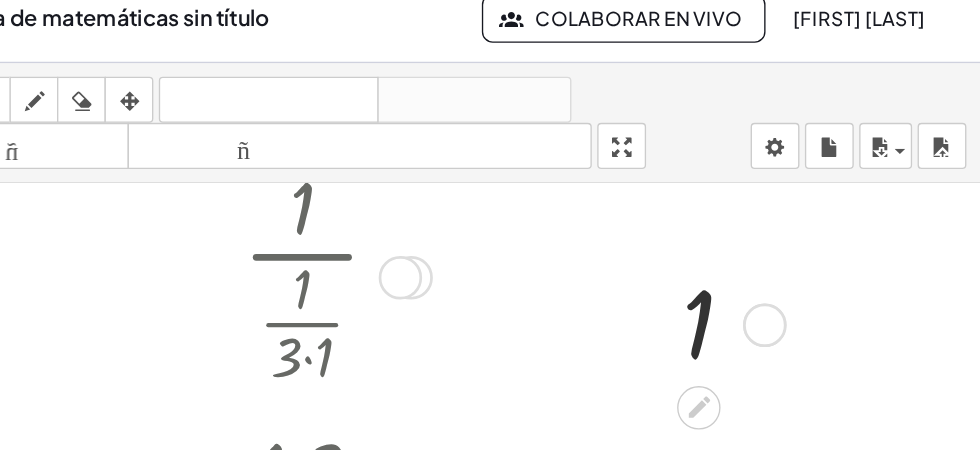 click on "deshacer" at bounding box center [456, 92] 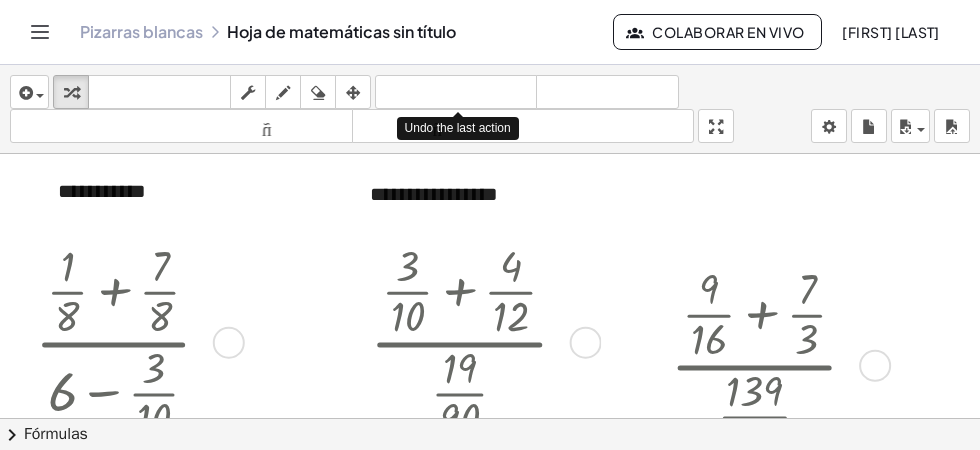 scroll, scrollTop: 0, scrollLeft: 14, axis: horizontal 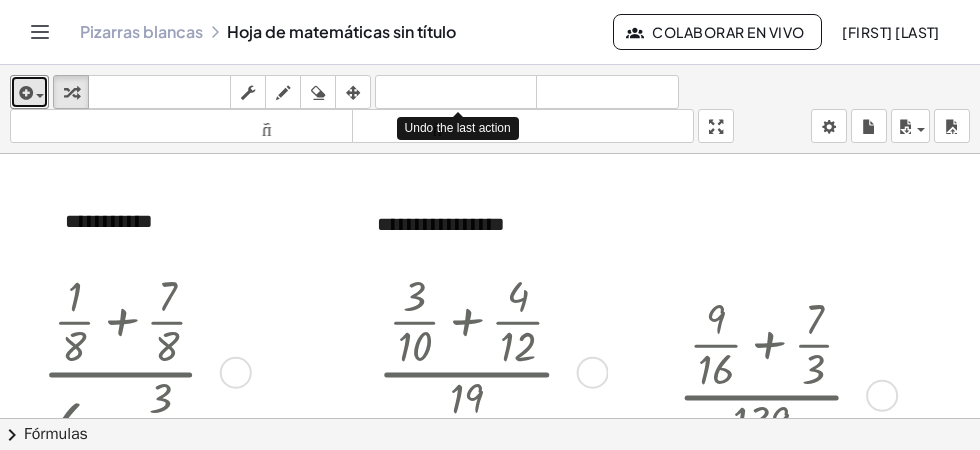 click at bounding box center (24, 93) 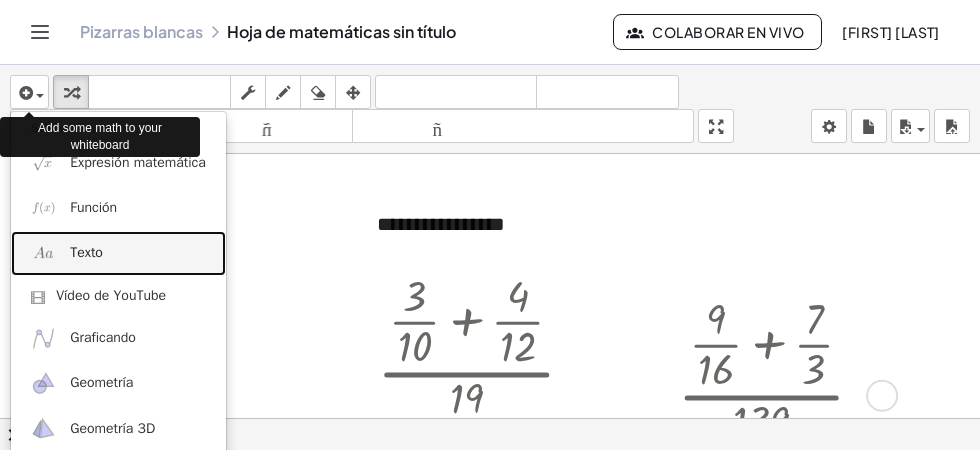 click on "Texto" at bounding box center (118, 253) 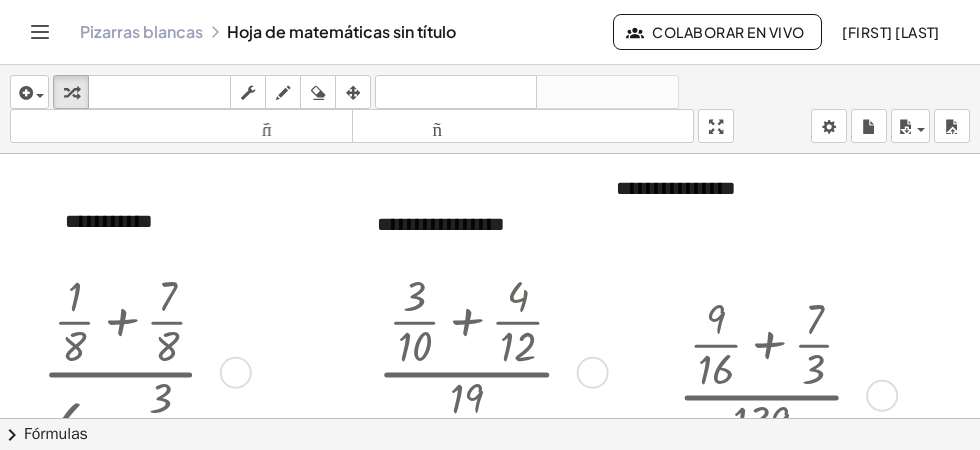 click on "**********" at bounding box center [746, 188] 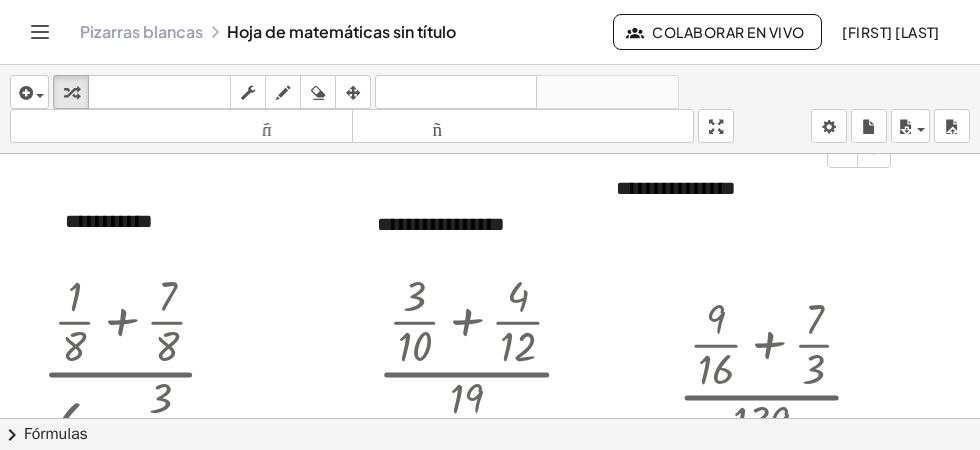 click on "**********" at bounding box center [746, 188] 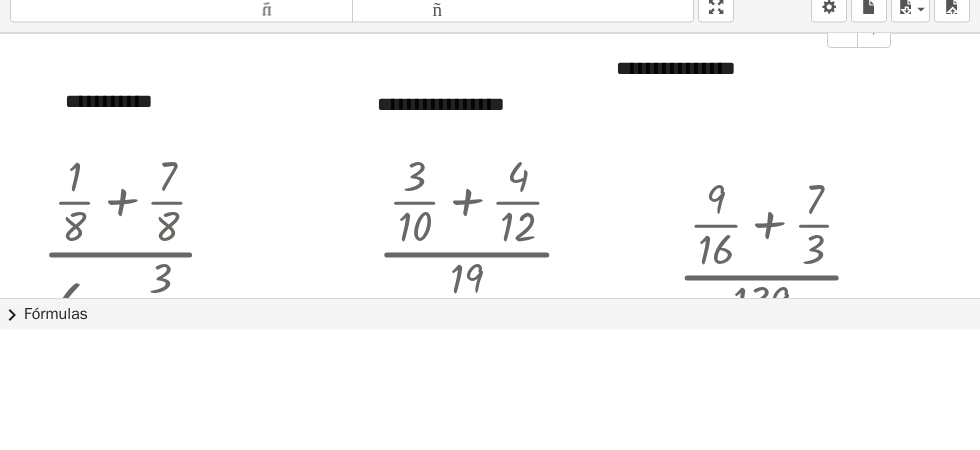 type 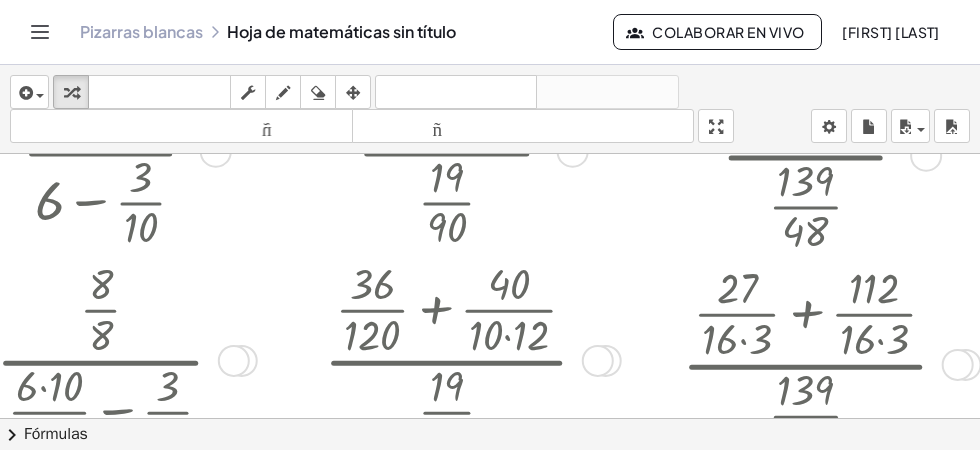 scroll, scrollTop: 225, scrollLeft: 29, axis: both 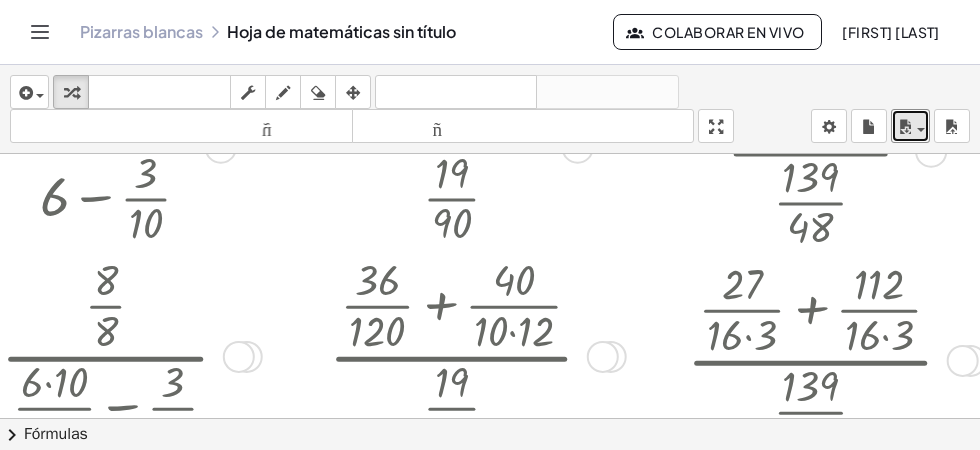 click on "ahorrar" at bounding box center [910, 126] 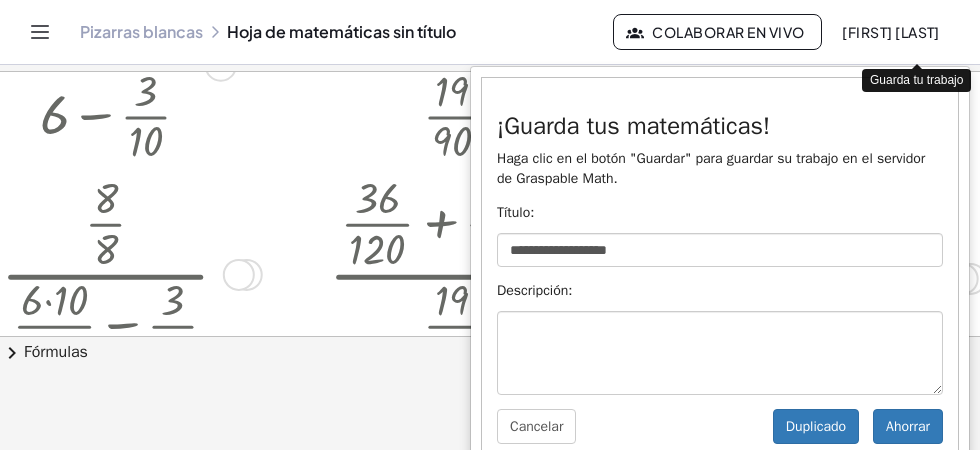 scroll, scrollTop: 103, scrollLeft: 0, axis: vertical 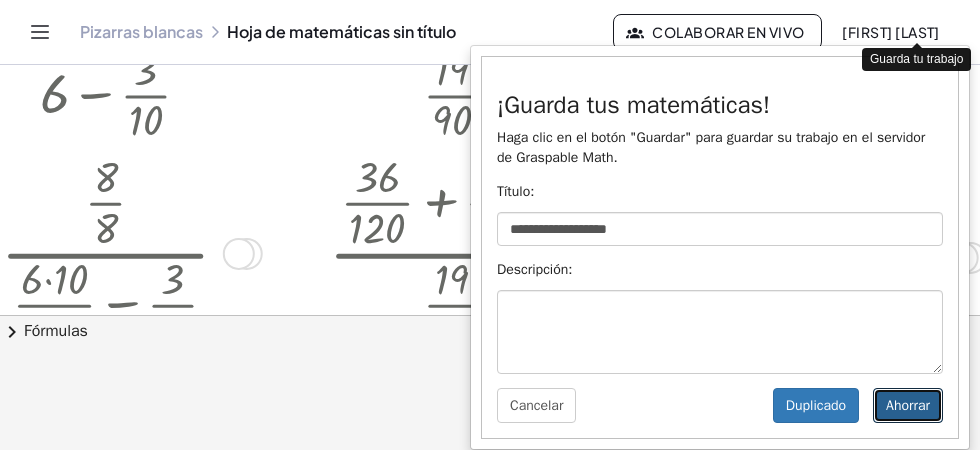 click on "Ahorrar" at bounding box center (908, 405) 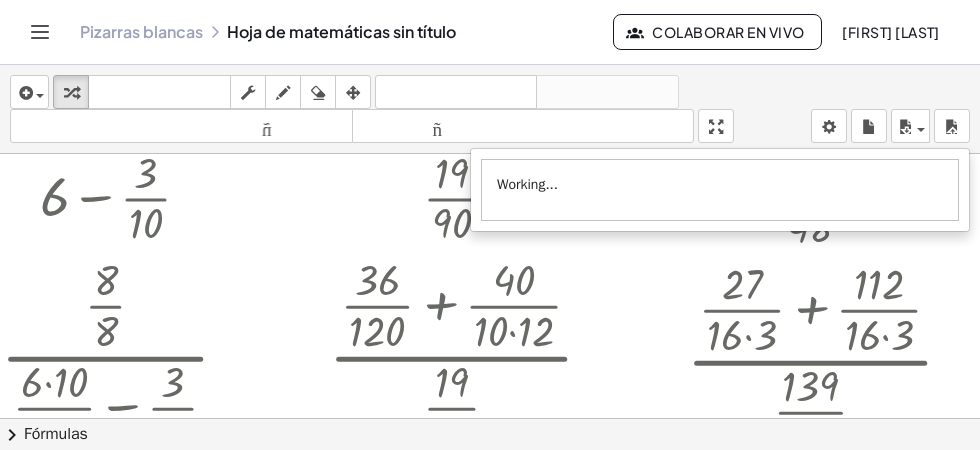 scroll, scrollTop: 0, scrollLeft: 0, axis: both 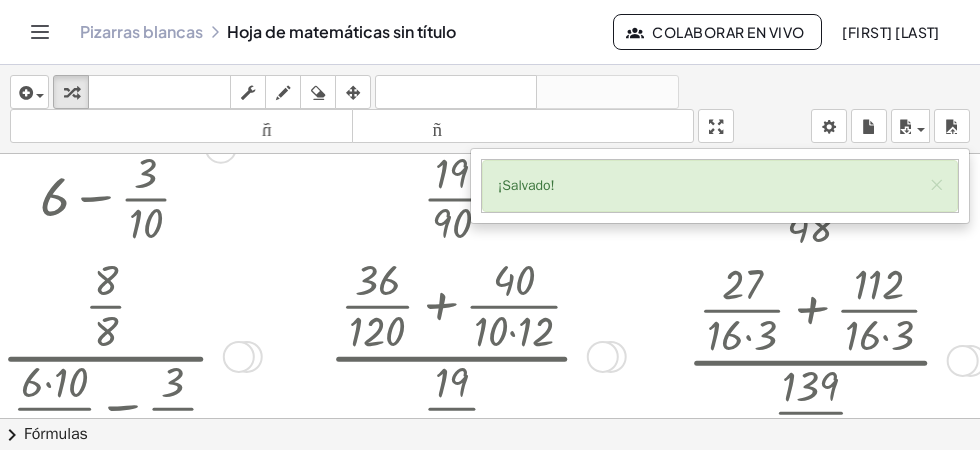 click at bounding box center [490, 225] 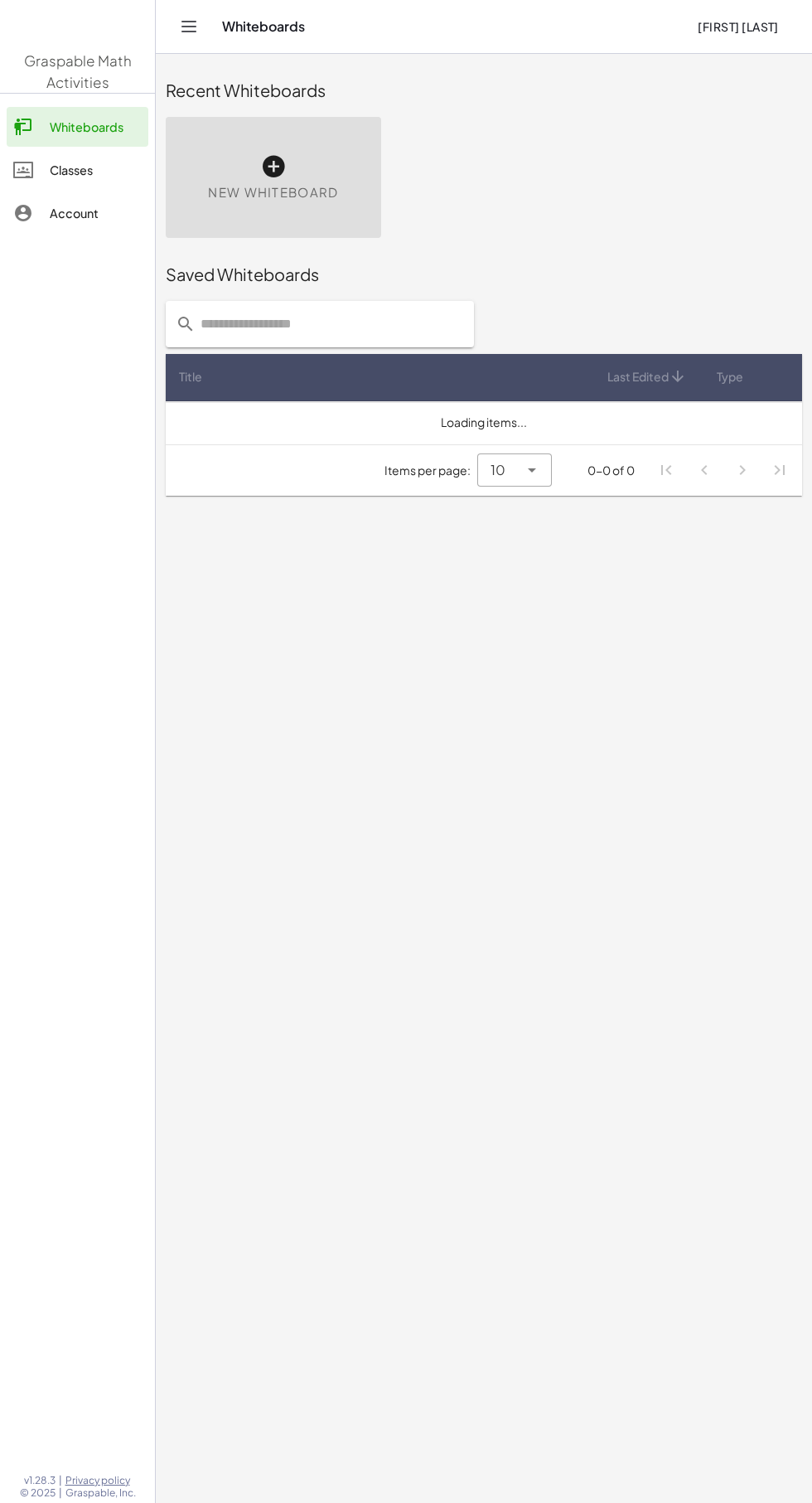 scroll, scrollTop: 0, scrollLeft: 0, axis: both 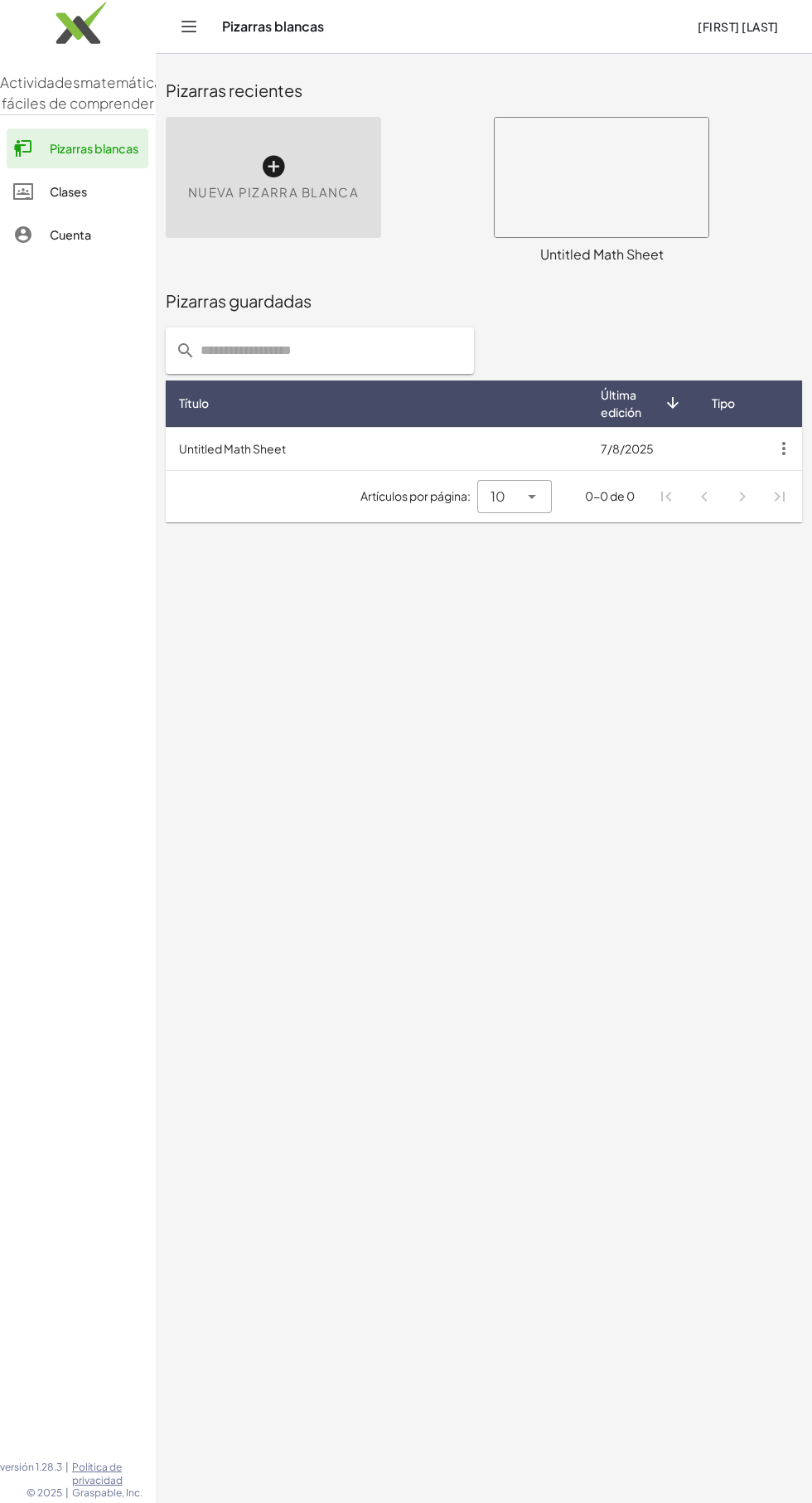 click 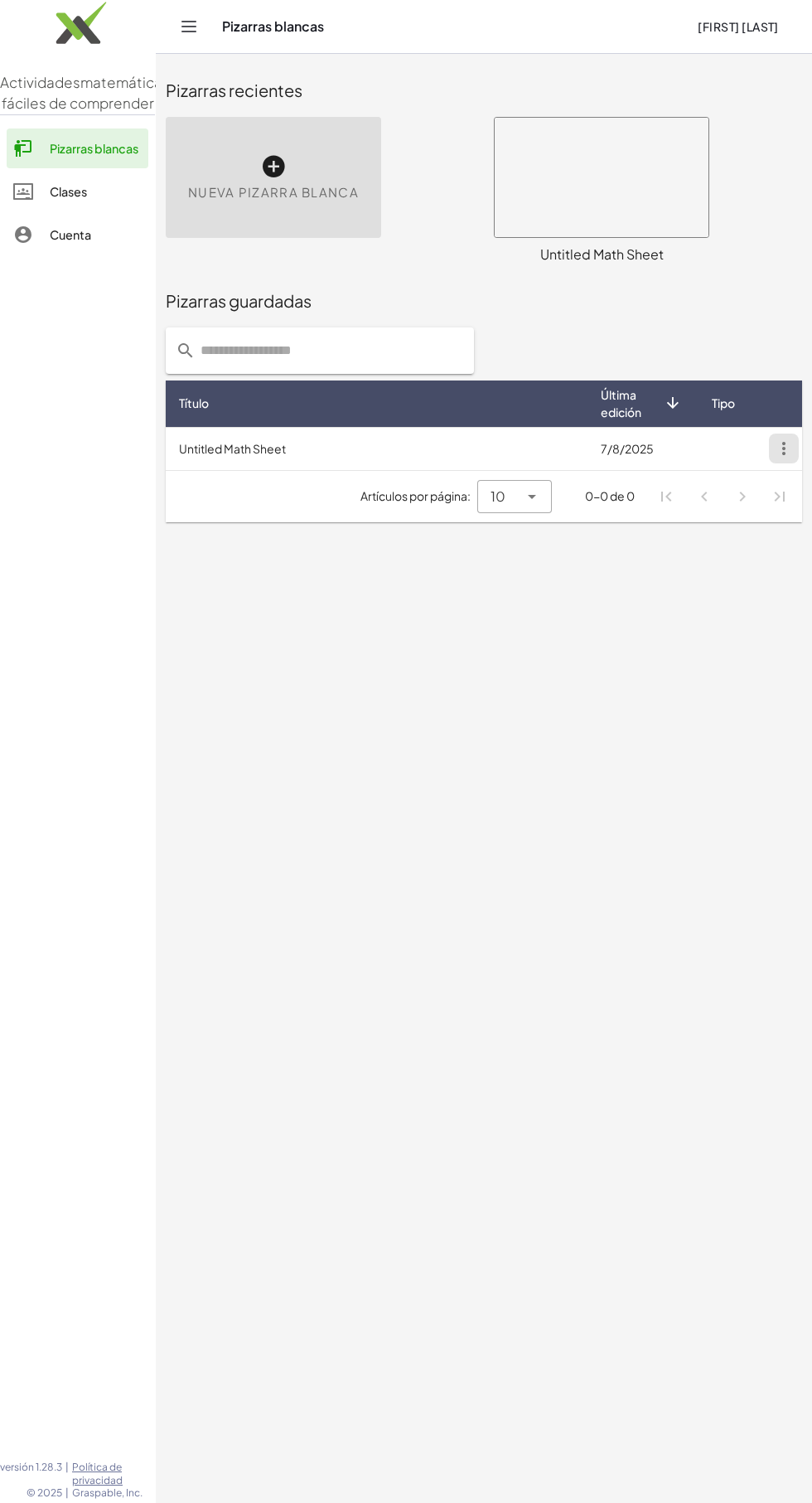 click on "Tipo" 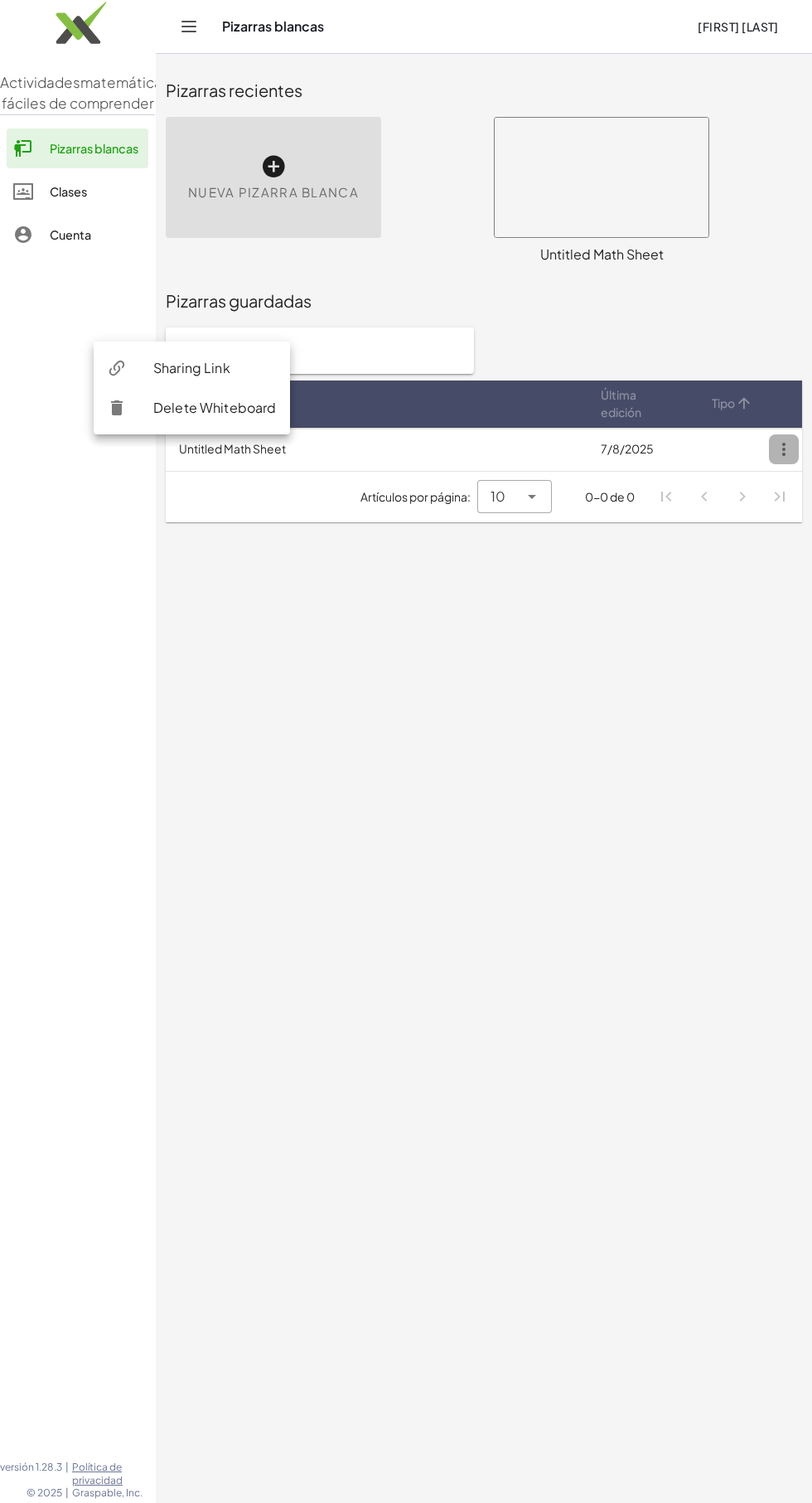 click on "Pizarras recientes Nueva pizarra blanca × chevron_right  Formulas
Drag one side of a formula onto a highlighted expression on the canvas to apply it.
Quadratic Formula
+ · a · x 2 + · b · x + c = 0
⇔
x = · ( − b ± 2 √ ( + b 2 − · 4 · a · c ) ) · 2 · a
+ x 2 + · p · x + q = 0
⇔
x = − · p · 2 ± 2 √ ( + ( · p · 2 ) 2 − q )
Manually Factoring a Quadratic
+ x 2 + · b · x + c
⇒
· ( + x + ⬚ ) · ( + x + ⬚ )
Difference of Squares
+ a 2 − b 2
· ( + a + b )" 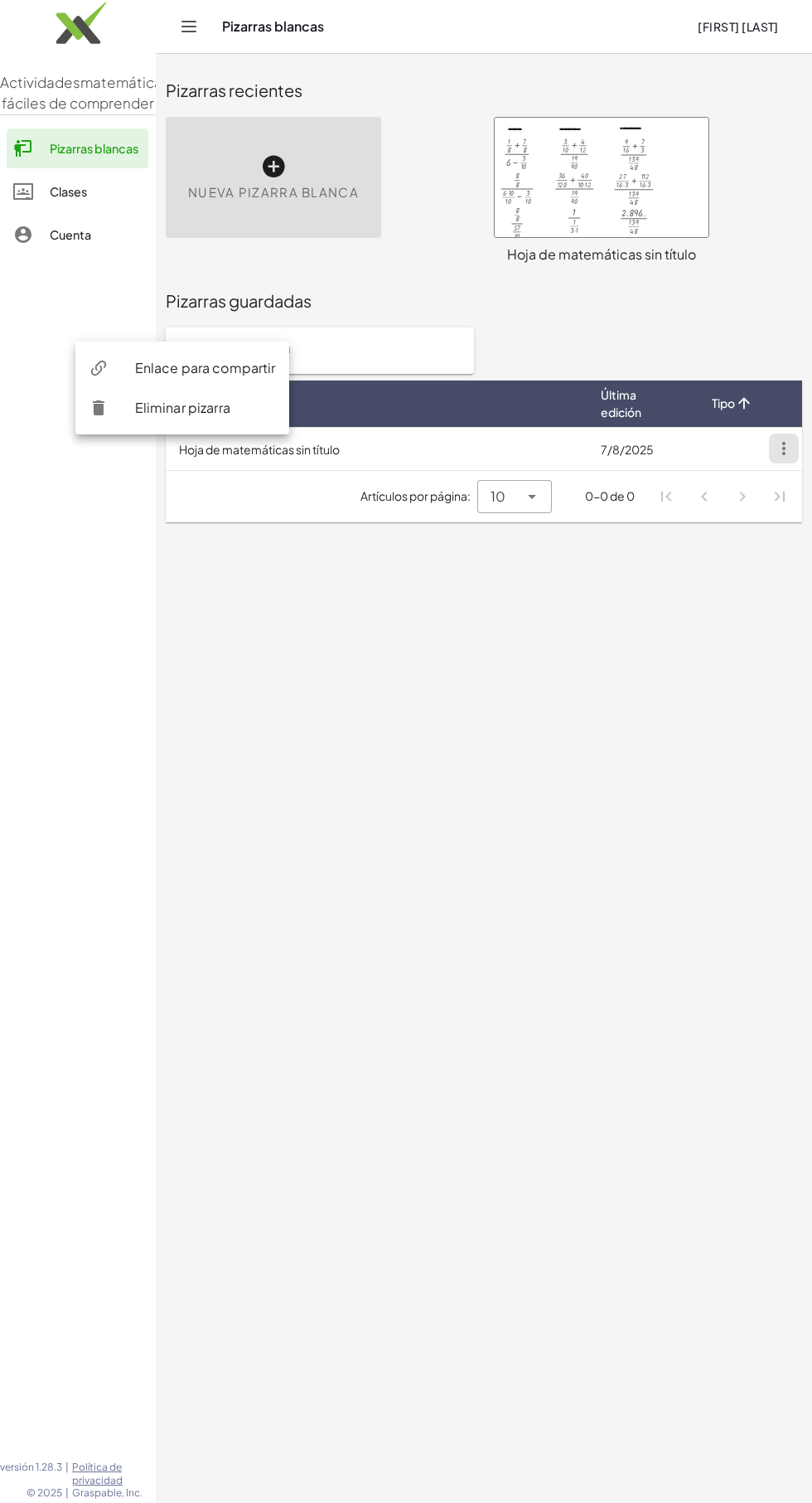 click 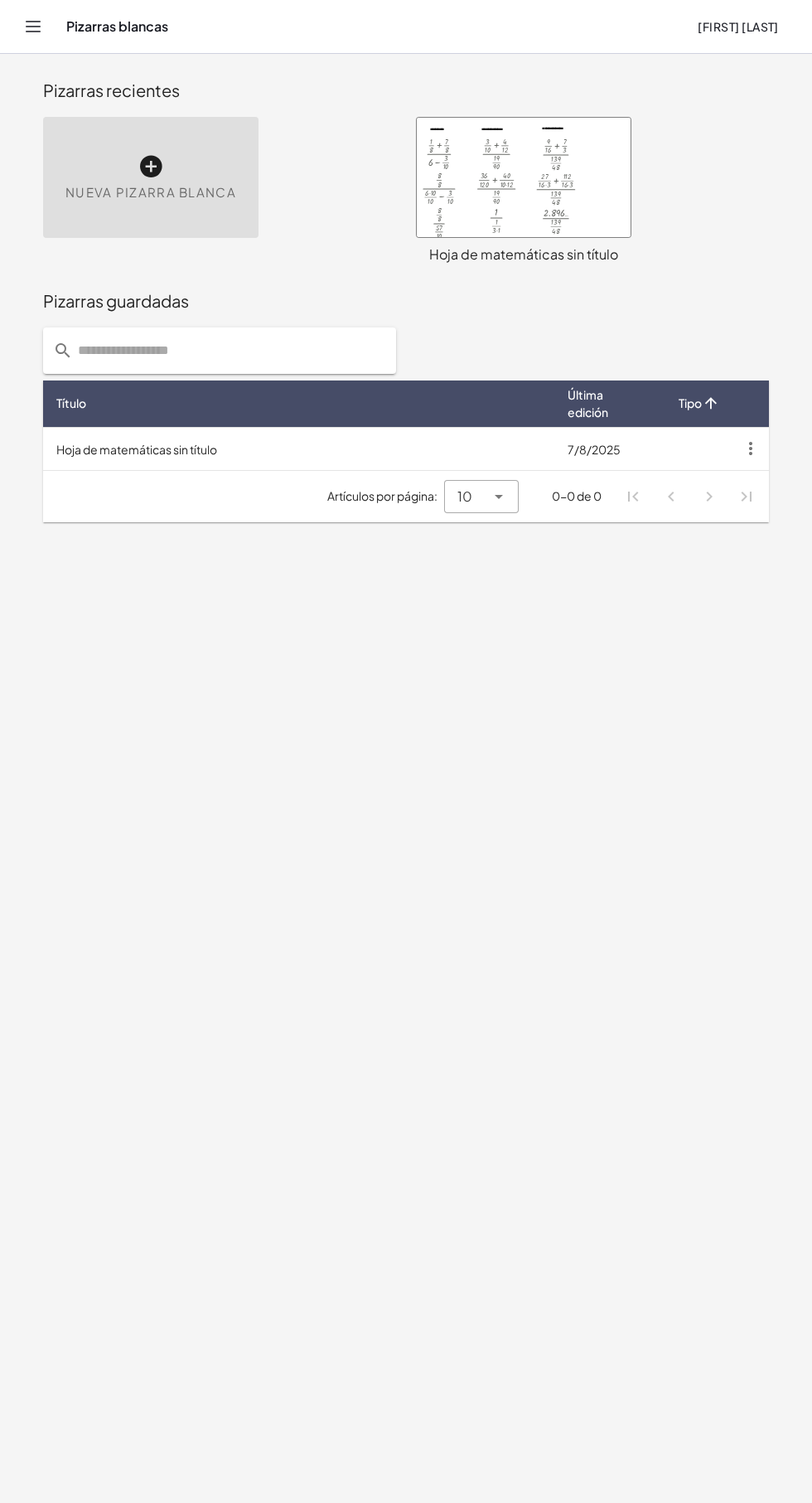 click at bounding box center [33, 27] 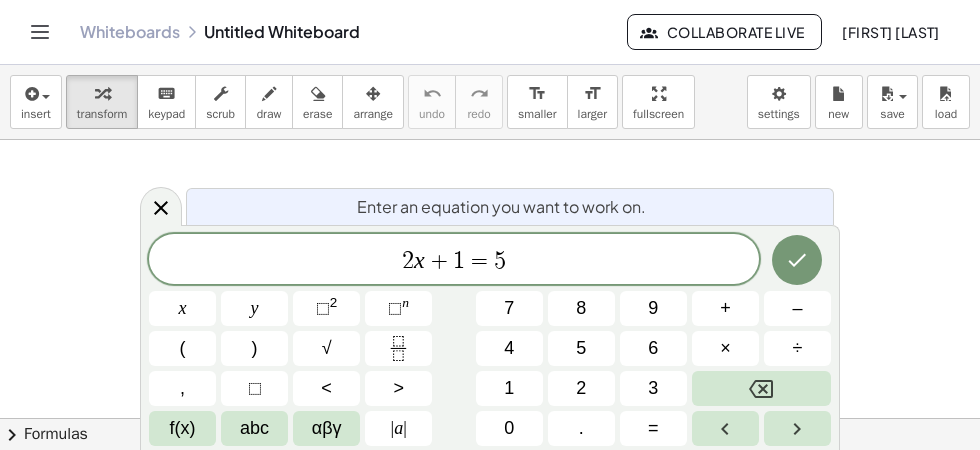scroll, scrollTop: 0, scrollLeft: 0, axis: both 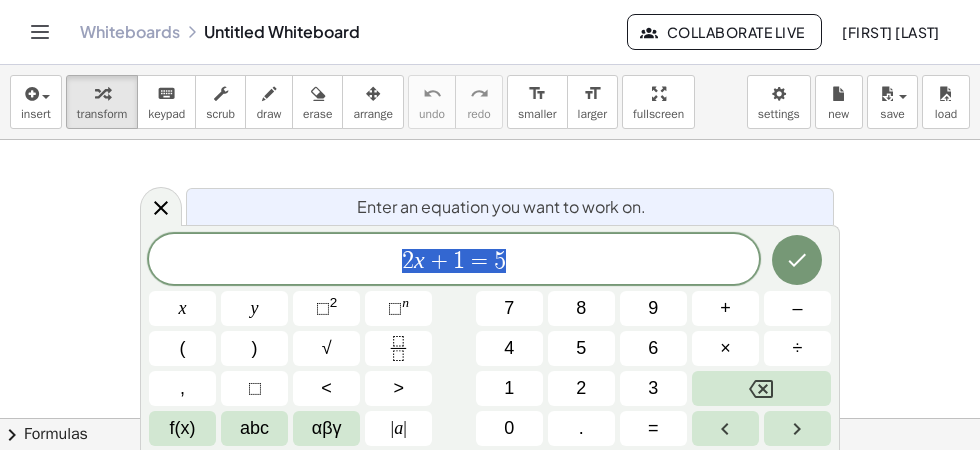 click at bounding box center [40, 32] 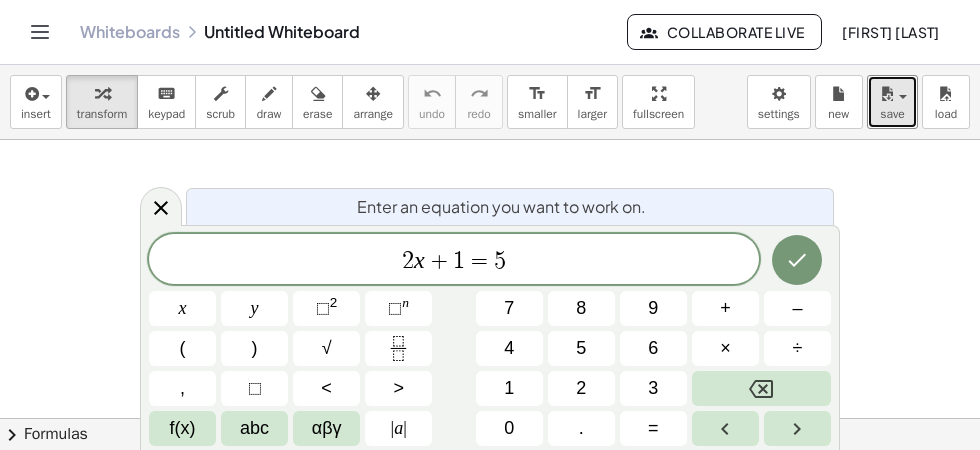 click on "save" at bounding box center [892, 102] 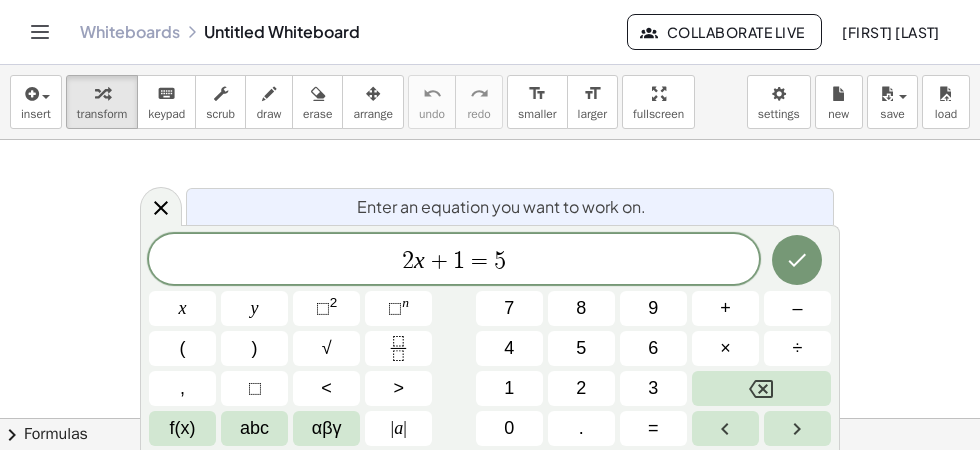 scroll, scrollTop: 0, scrollLeft: 0, axis: both 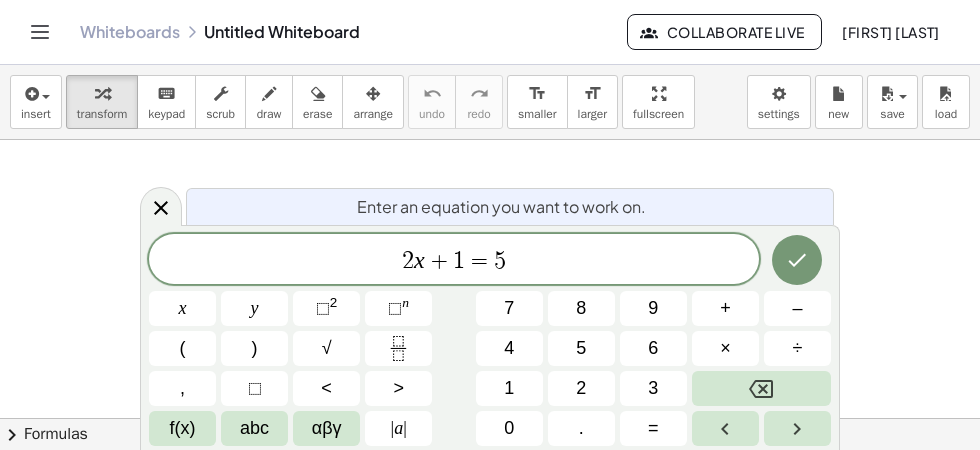 click on "[FIRST] [LAST]" 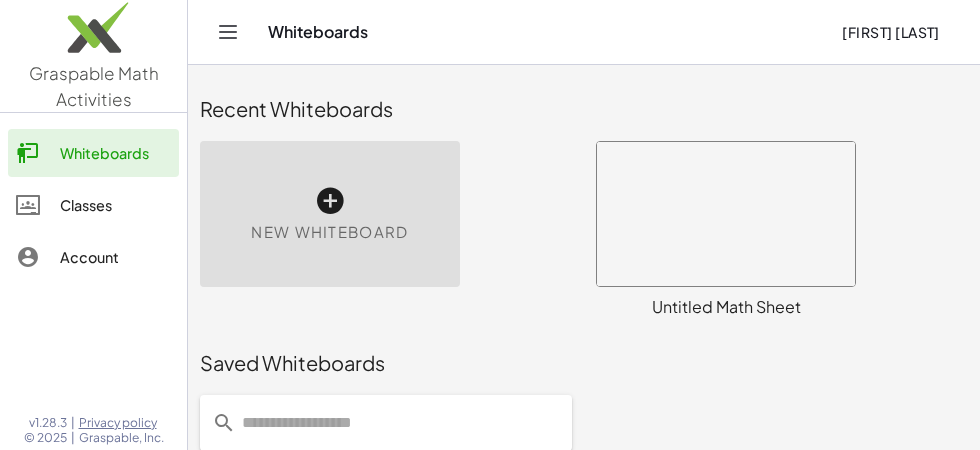 scroll, scrollTop: 87, scrollLeft: 0, axis: vertical 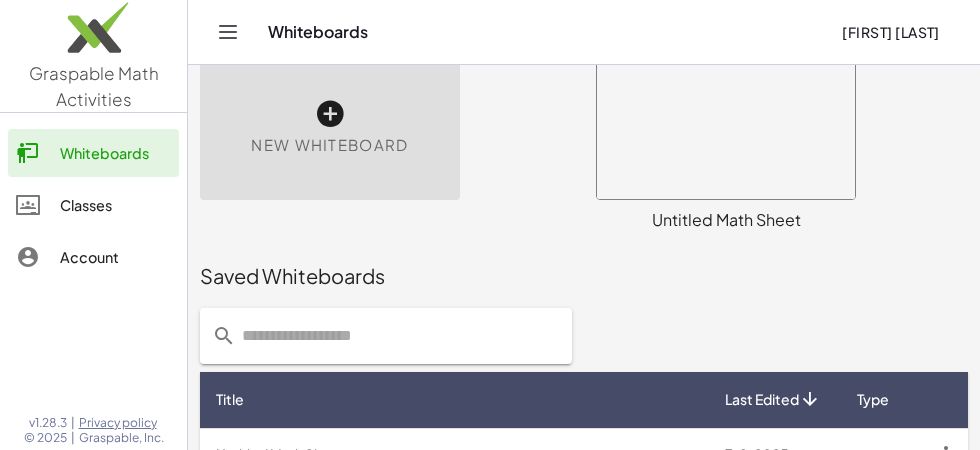 click on "Untitled Math Sheet" at bounding box center (726, 220) 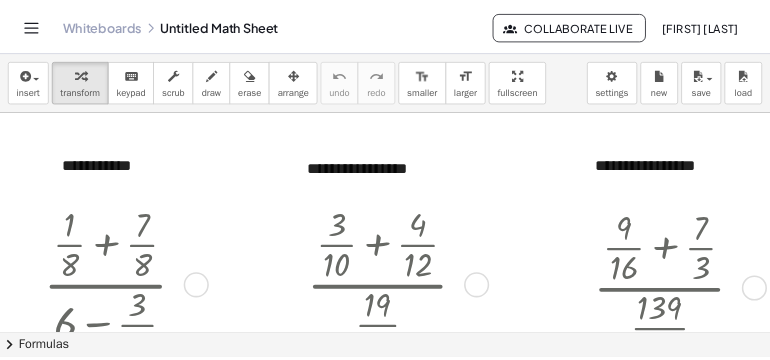 scroll, scrollTop: 0, scrollLeft: 0, axis: both 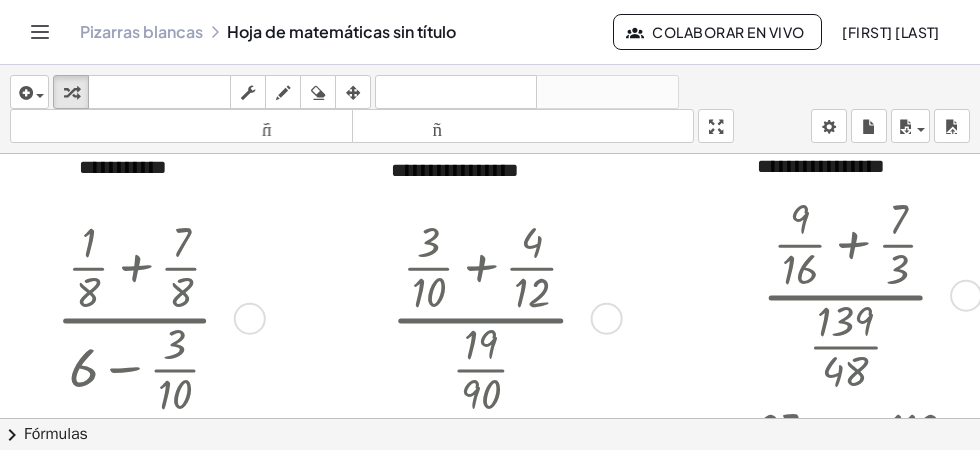 click on "Pizarras blancas Hoja de matemáticas sin título Colaborar en vivo Daniela Suárez" at bounding box center [490, 32] 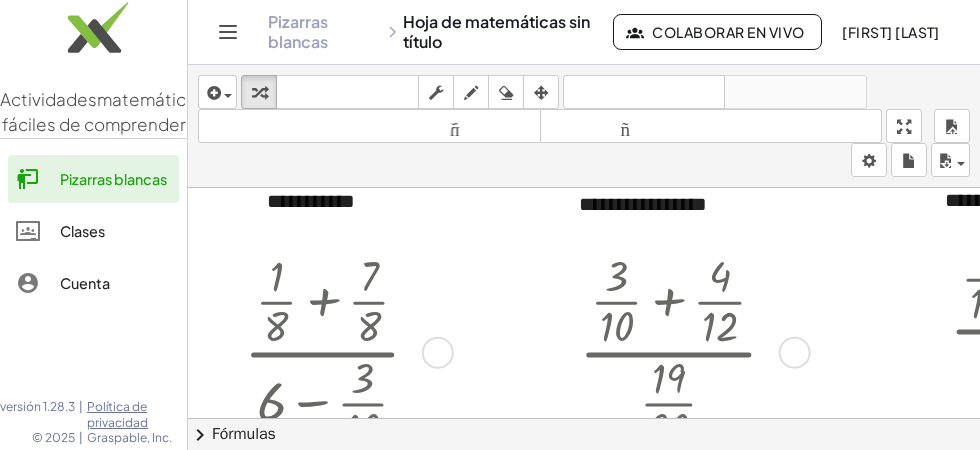 click 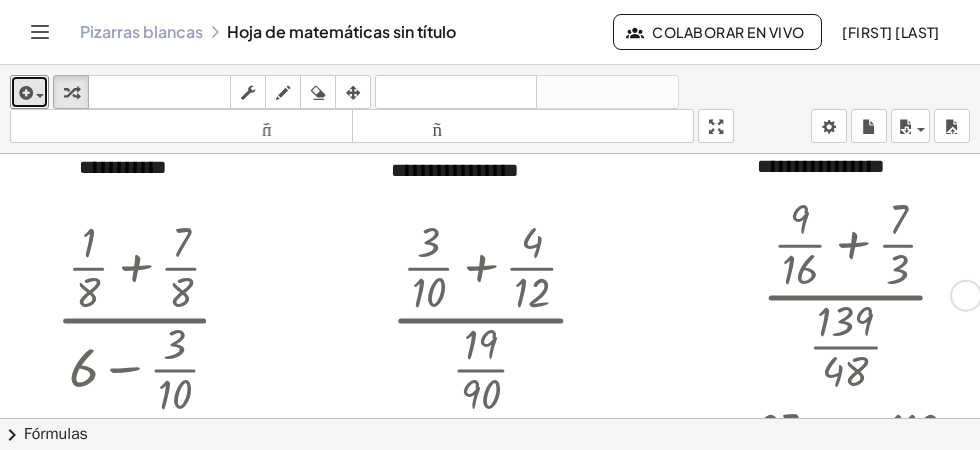 click at bounding box center (40, 96) 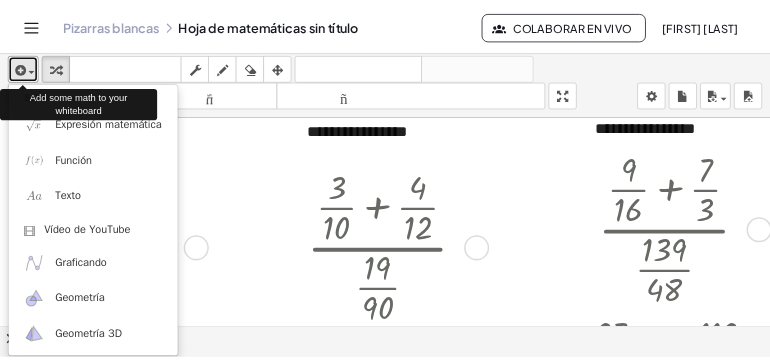 scroll, scrollTop: 0, scrollLeft: 0, axis: both 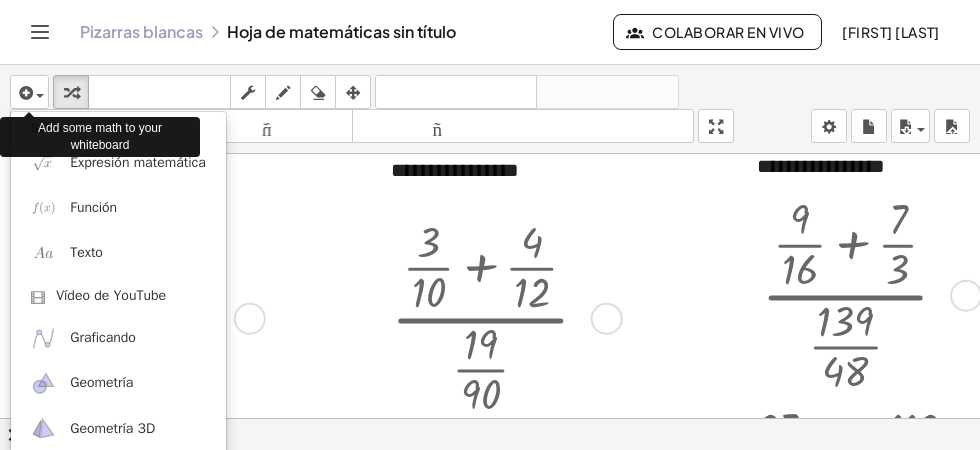 click at bounding box center (490, 225) 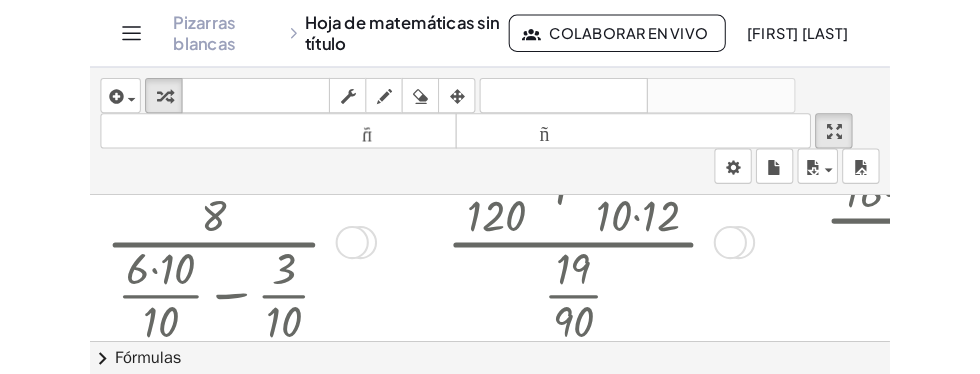 scroll, scrollTop: 382, scrollLeft: 22, axis: both 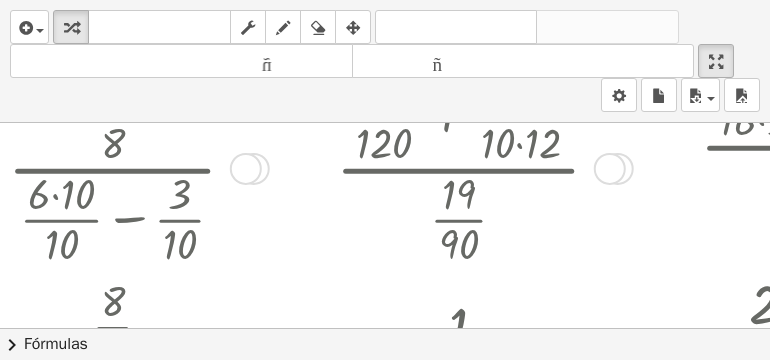 click at bounding box center [716, 62] 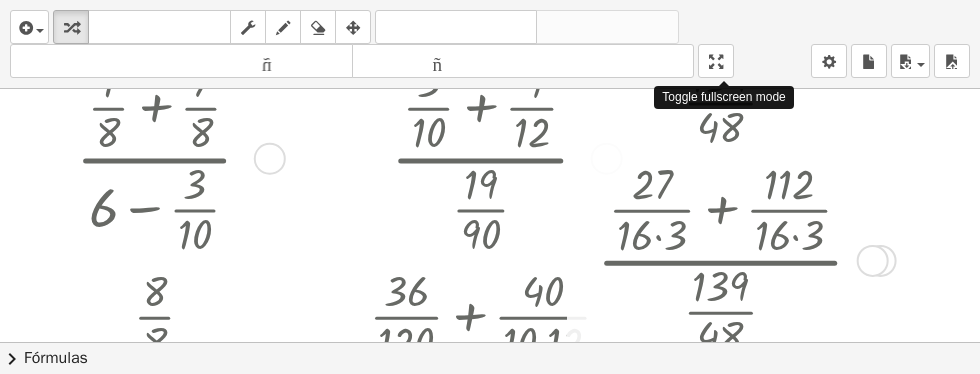scroll, scrollTop: 0, scrollLeft: 0, axis: both 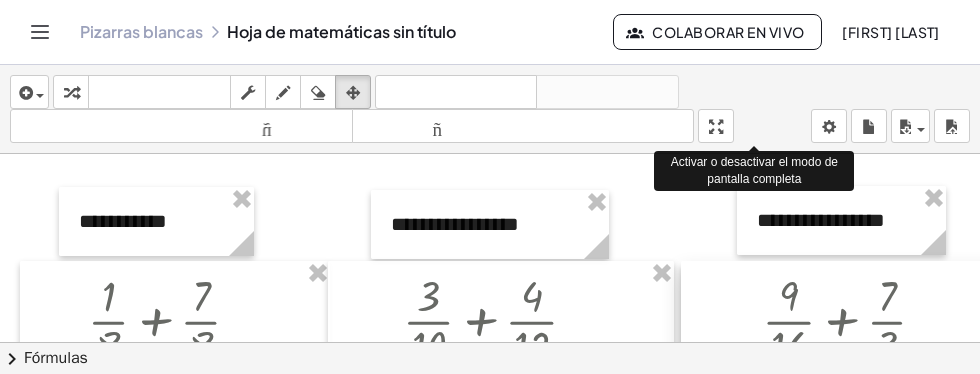 click on "insertar Seleccione uno: Expresión matemática Función Texto Vídeo de YouTube Graficando Geometría Geometría 3D transformar teclado teclado fregar dibujar borrar arreglar deshacer deshacer rehacer rehacer tamaño_del_formato menor tamaño_del_formato más grande pantalla completa carga   ahorrar nuevo ajustes Activar o desactivar el modo de pantalla completa" at bounding box center [490, 109] 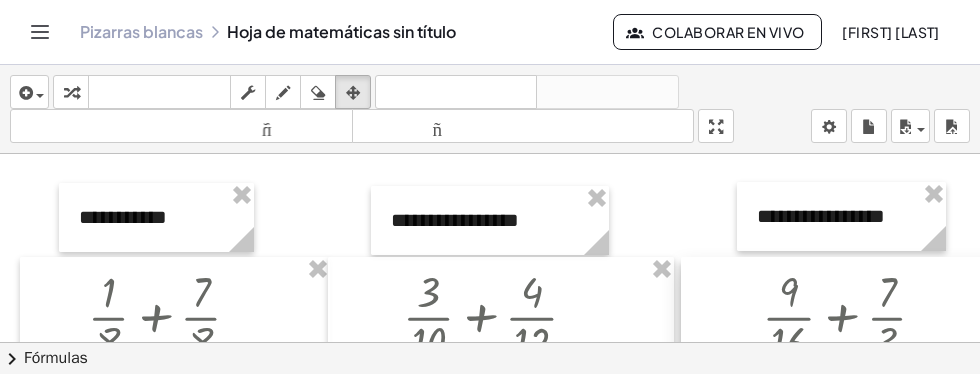 scroll, scrollTop: 4, scrollLeft: 0, axis: vertical 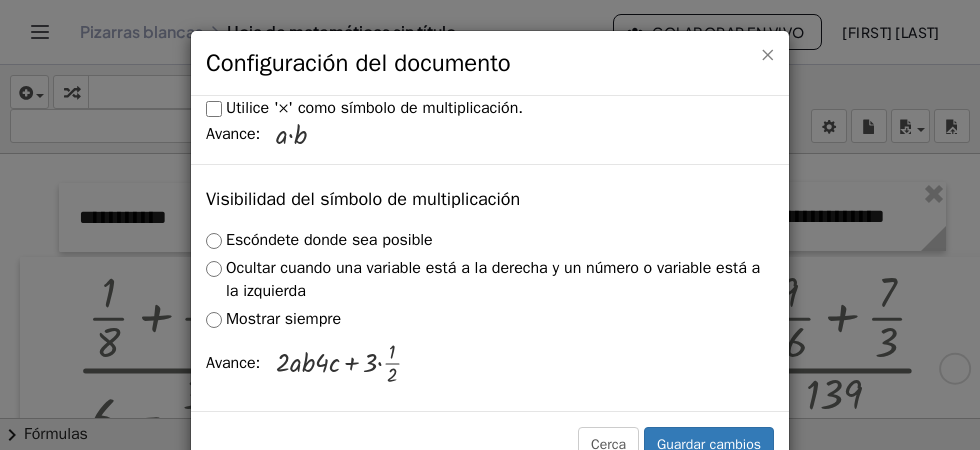 click on "×" at bounding box center (767, 54) 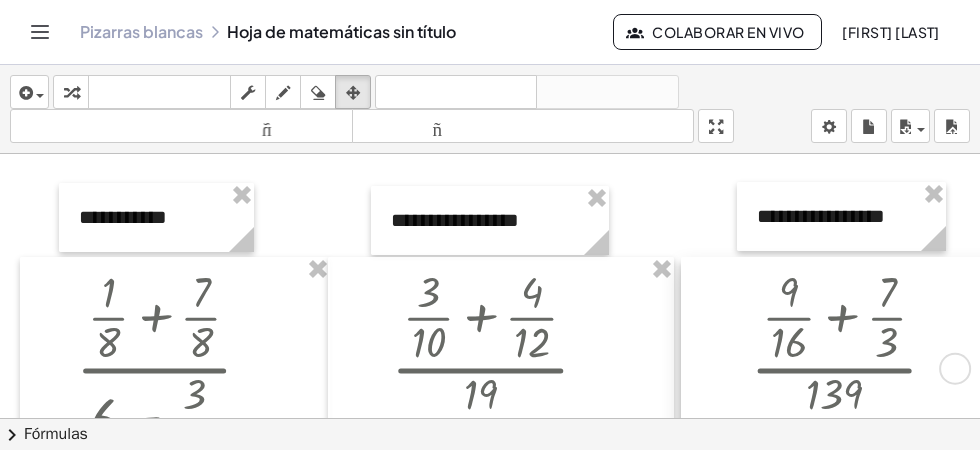 click at bounding box center (156, 217) 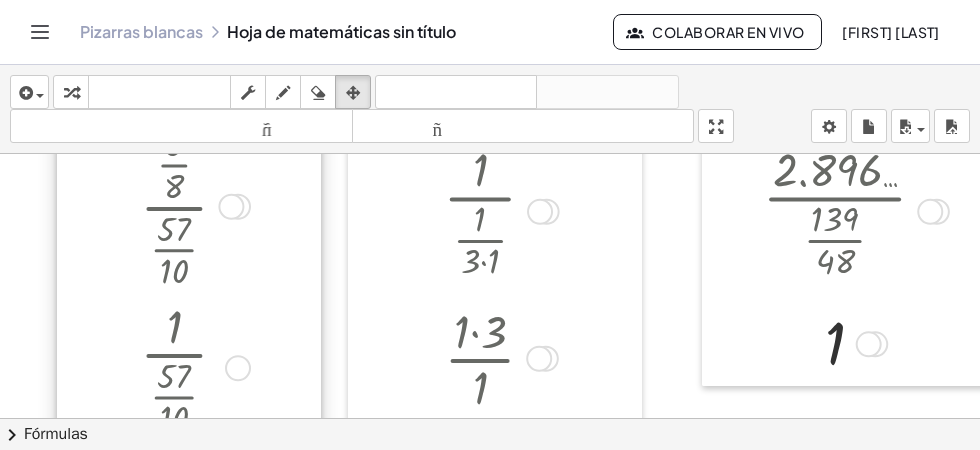 scroll, scrollTop: 574, scrollLeft: 0, axis: vertical 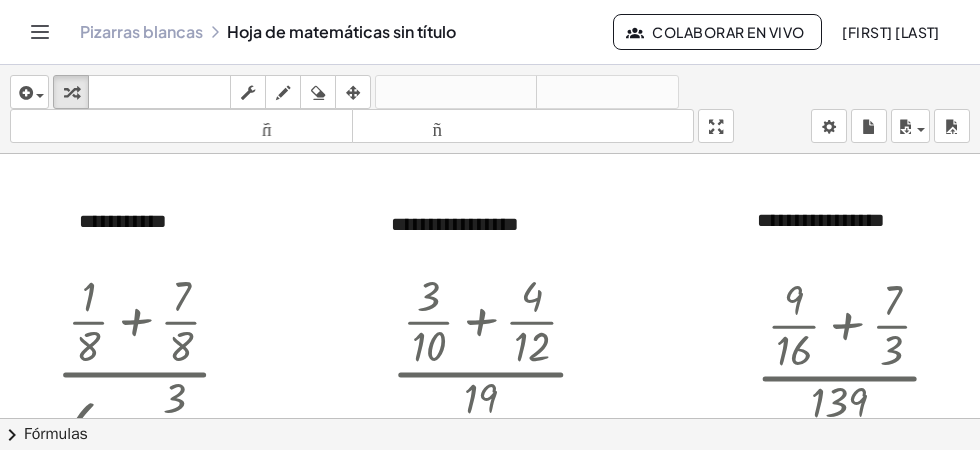 click on "[FIRST] [LAST]" at bounding box center [891, 32] 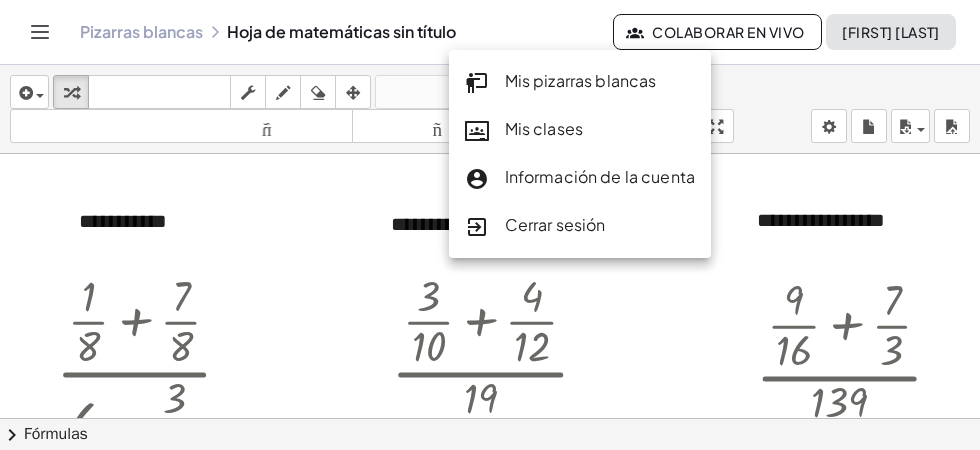 click on "Mis pizarras blancas" 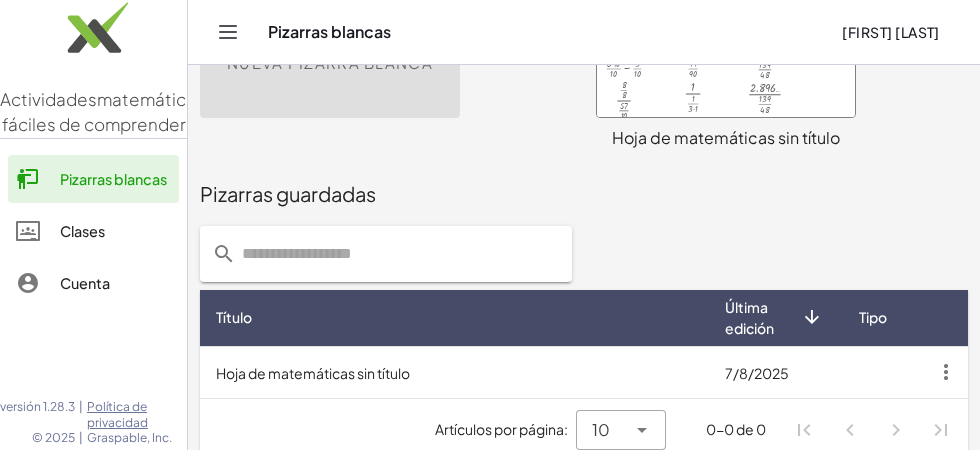 scroll, scrollTop: 190, scrollLeft: 0, axis: vertical 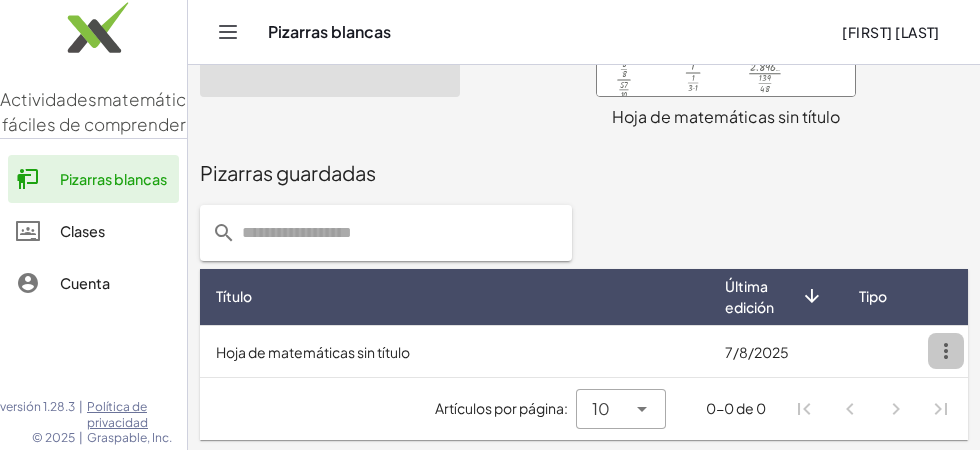 click 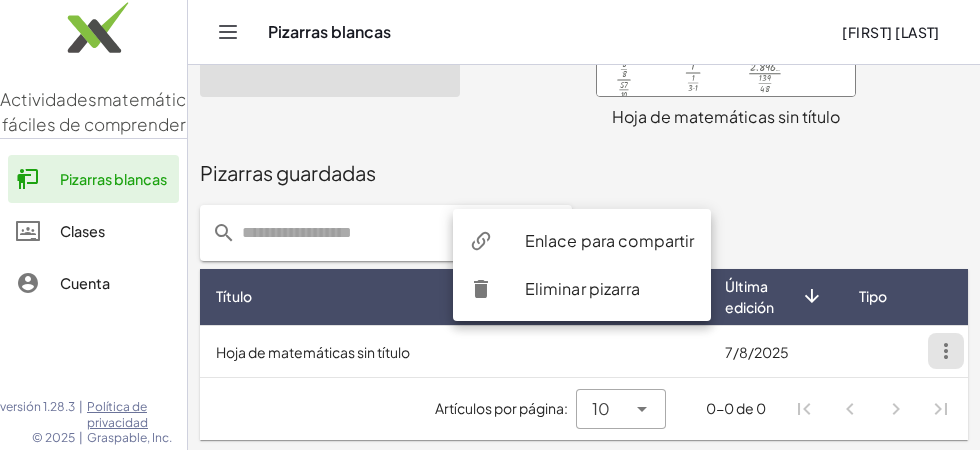 click 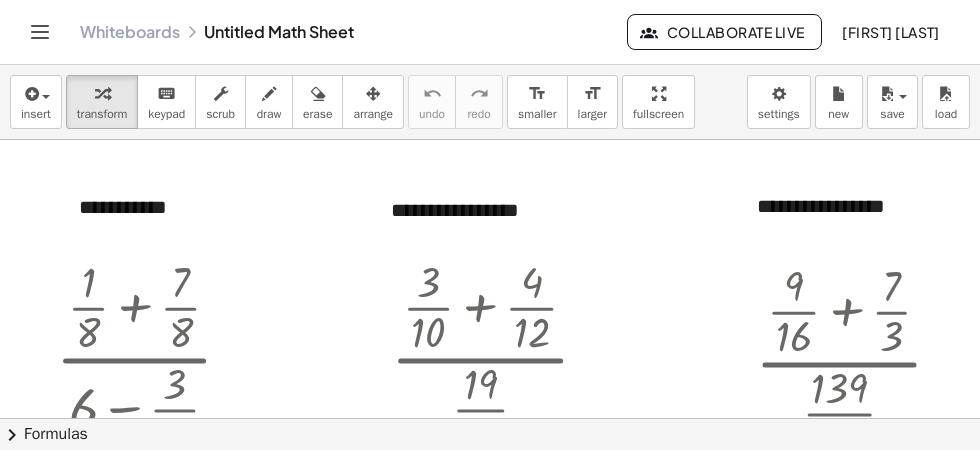 scroll, scrollTop: 0, scrollLeft: 0, axis: both 